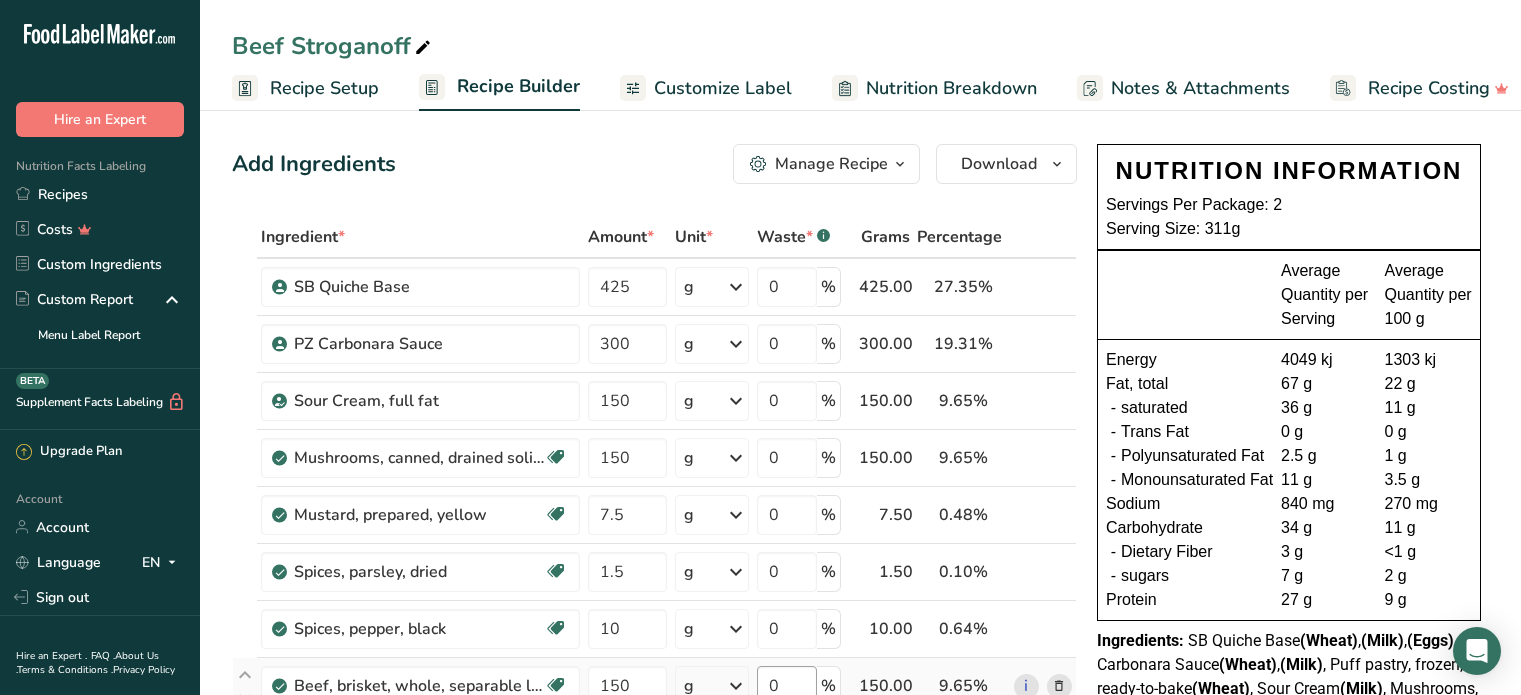 scroll, scrollTop: 0, scrollLeft: 0, axis: both 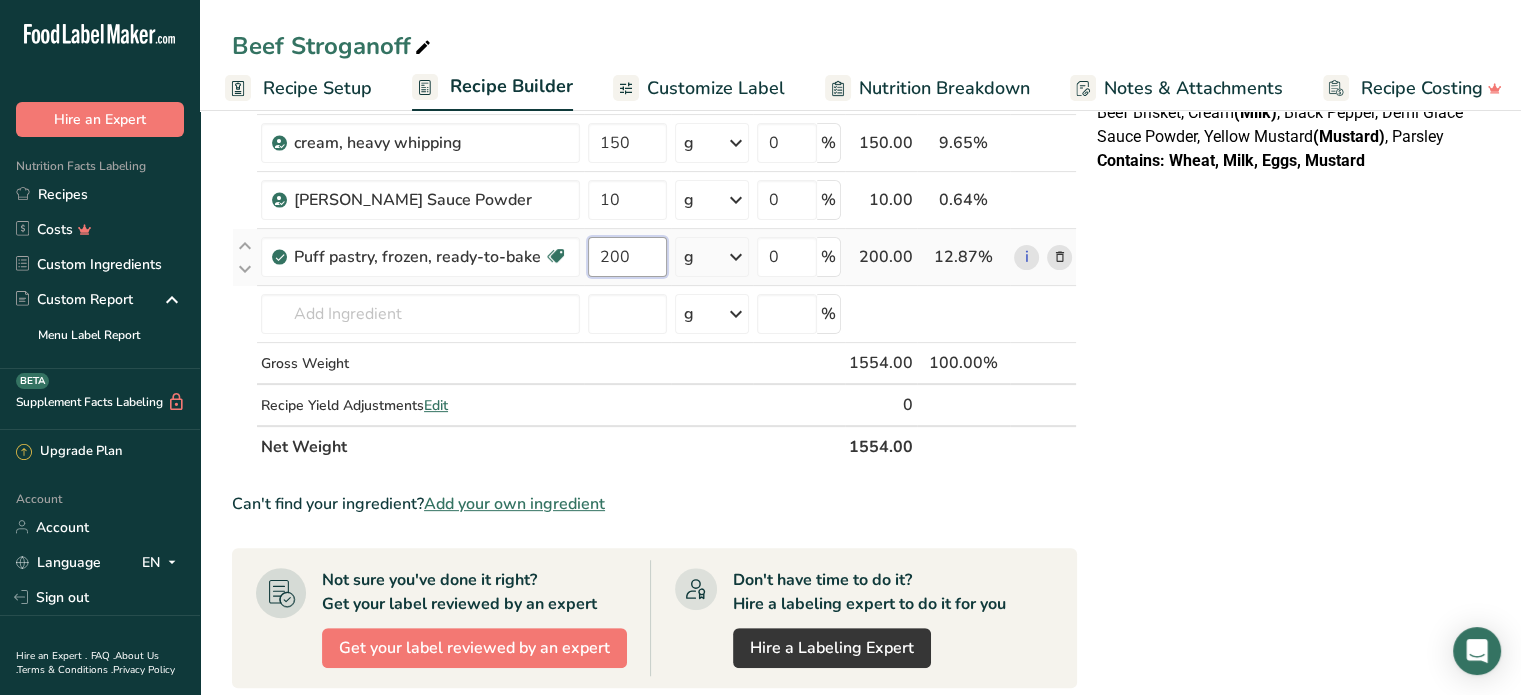 click on "200" at bounding box center [627, 257] 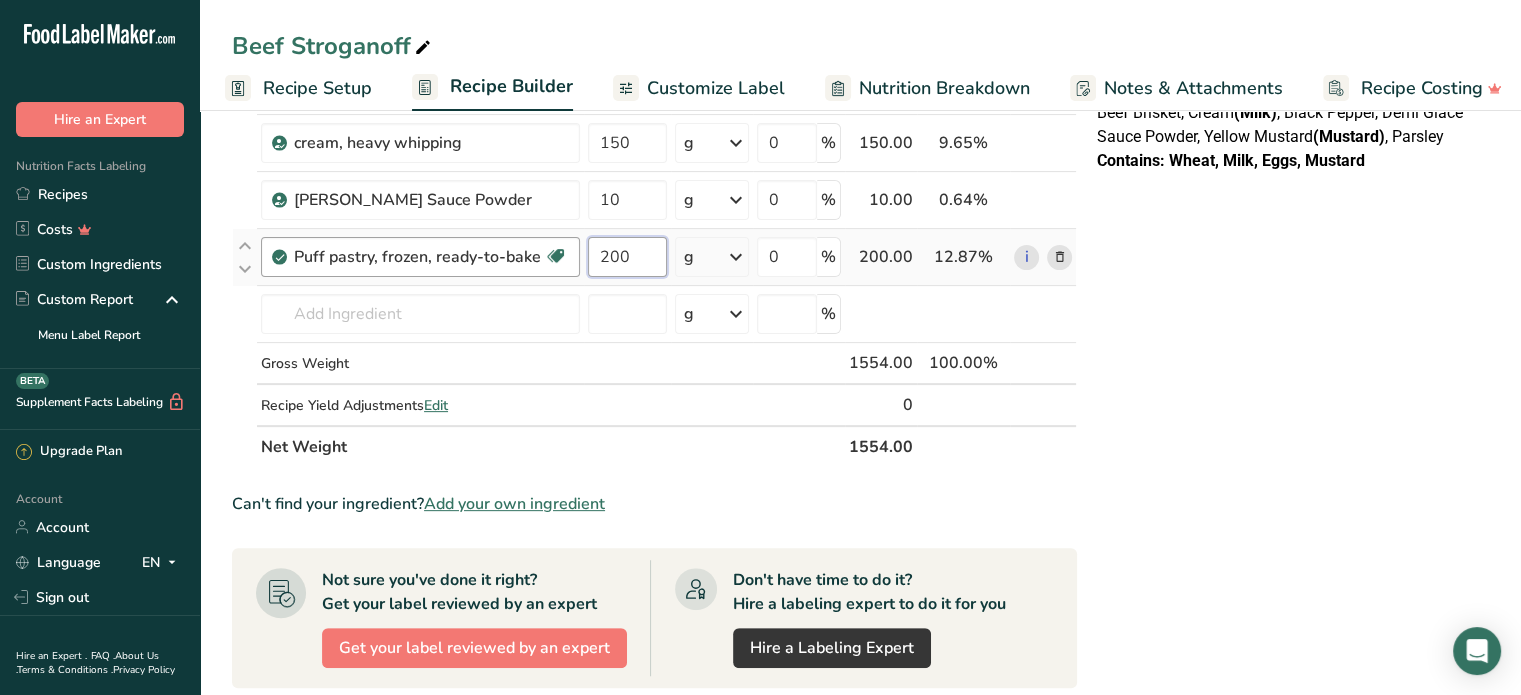 drag, startPoint x: 636, startPoint y: 261, endPoint x: 579, endPoint y: 262, distance: 57.00877 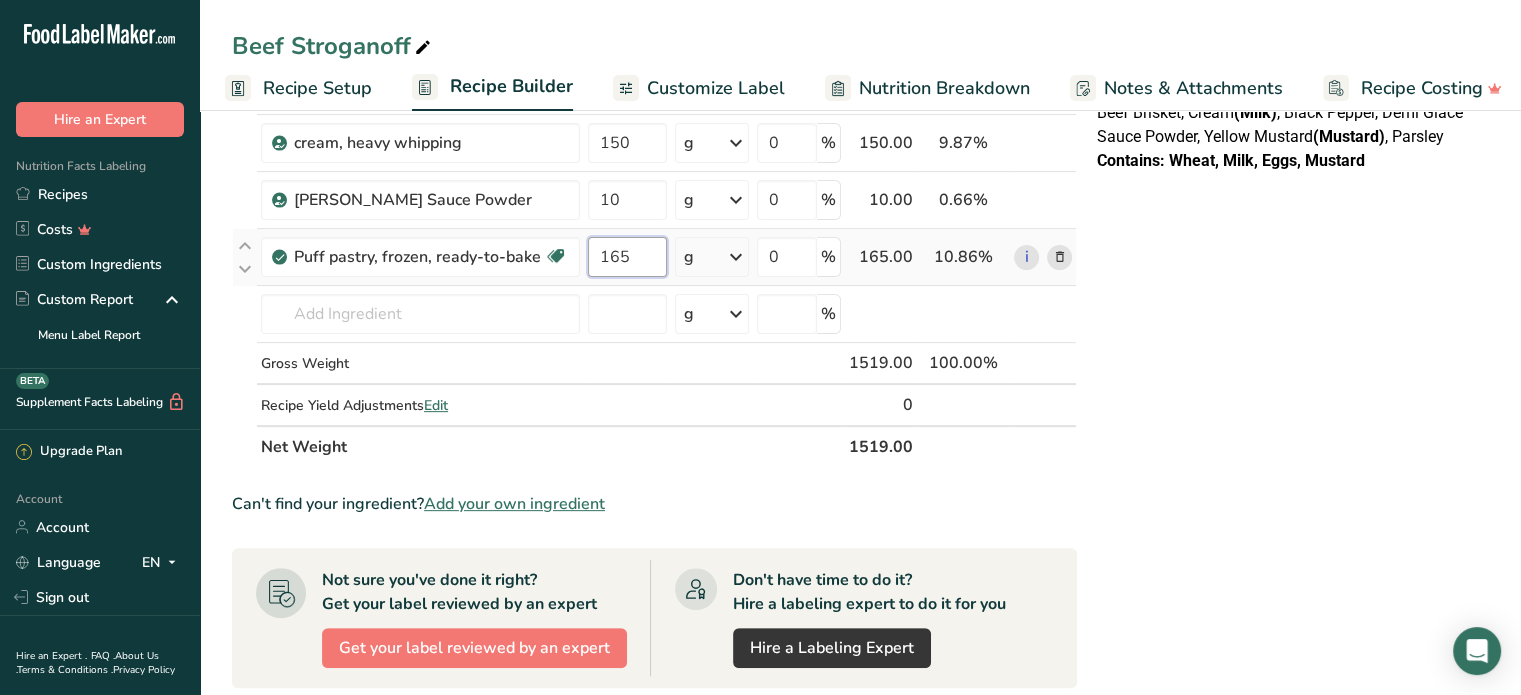 type on "165" 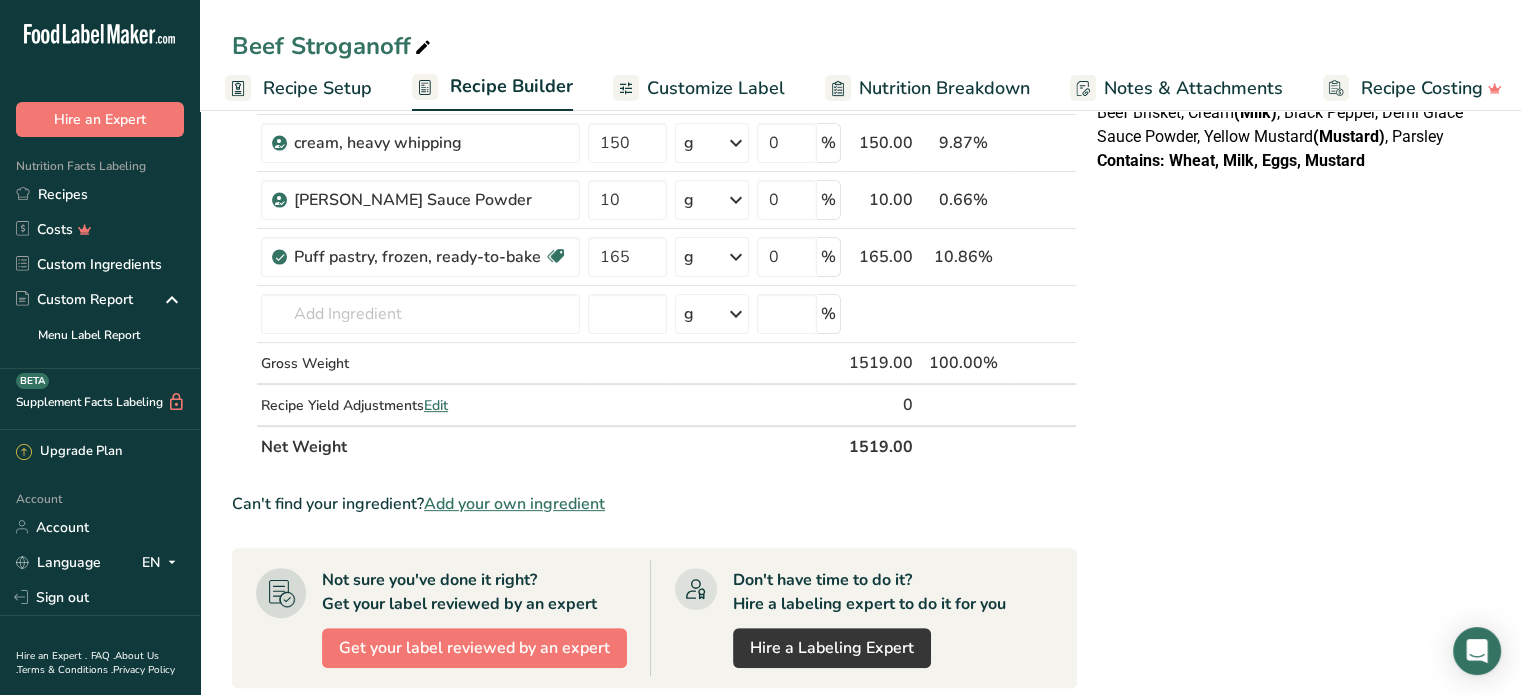click on "NUTRITION INFORMATION
Servings Per Package: 2
Serving Size:
311g
Average Quantity per Serving
Average Quantity per 100
g
Energy
4049 kj
1303 kj
Fat, total
67 g
22 g
-
saturated
36 g
11 g
-
Trans Fat
0 g
0 g
-
Polyunsaturated Fat
2.5 g
1 g
-
Monounsaturated Fat
11 g
3.5 g
Sodium
840 mg" at bounding box center (1289, 347) 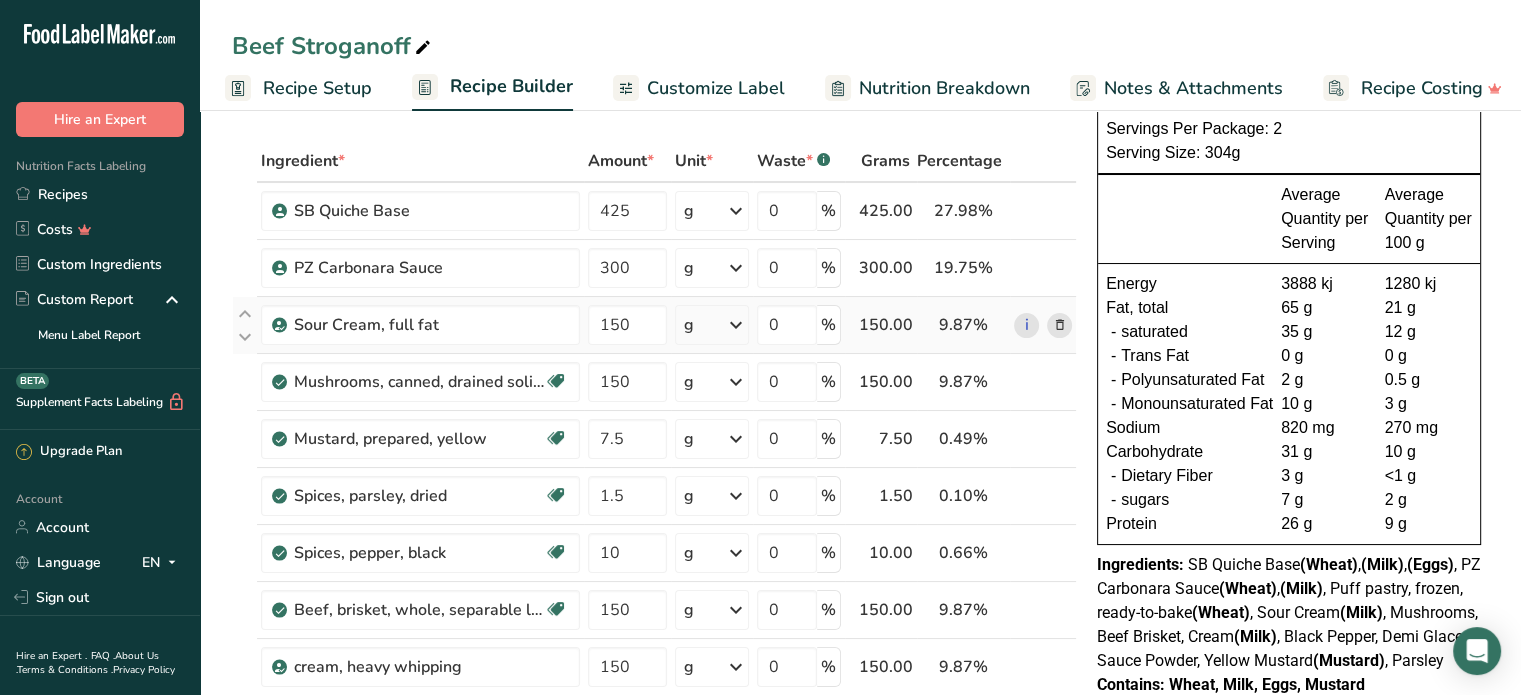 scroll, scrollTop: 0, scrollLeft: 0, axis: both 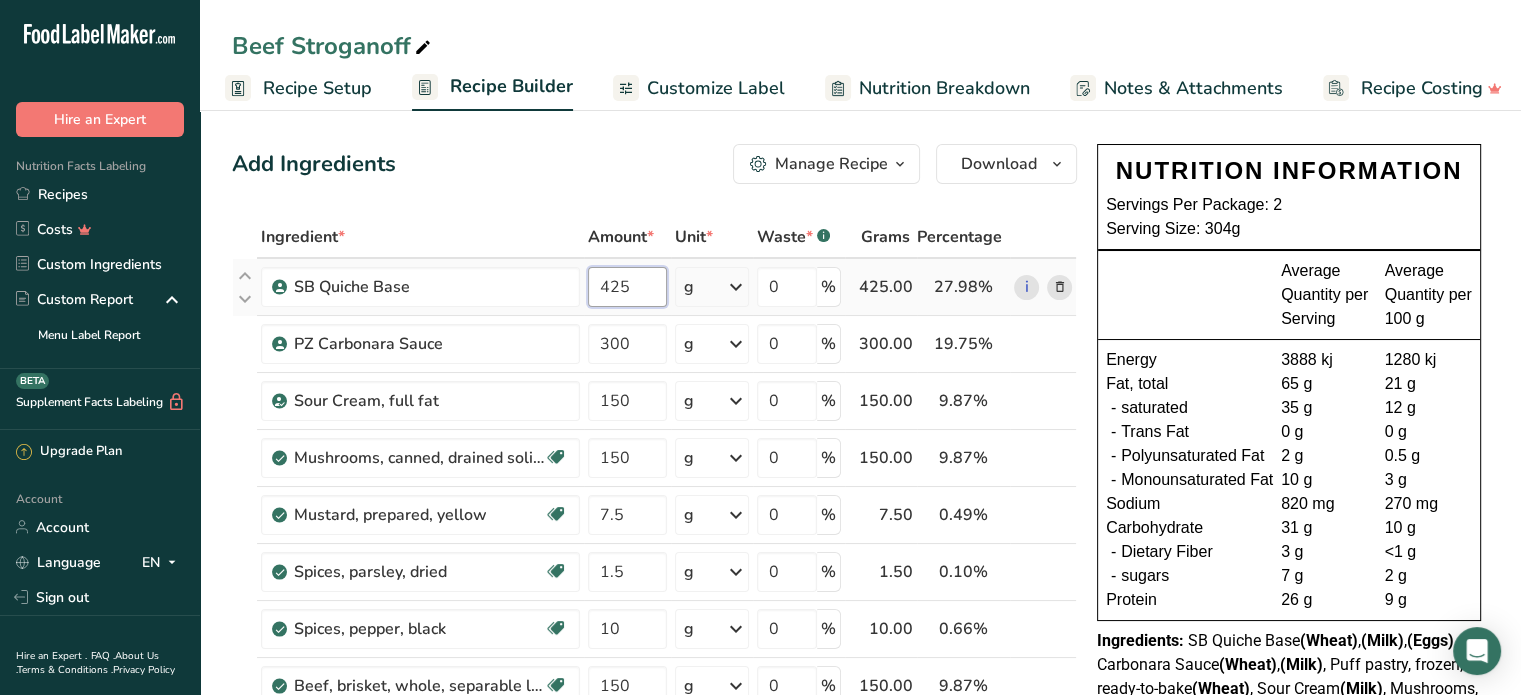 click on "425" at bounding box center (627, 287) 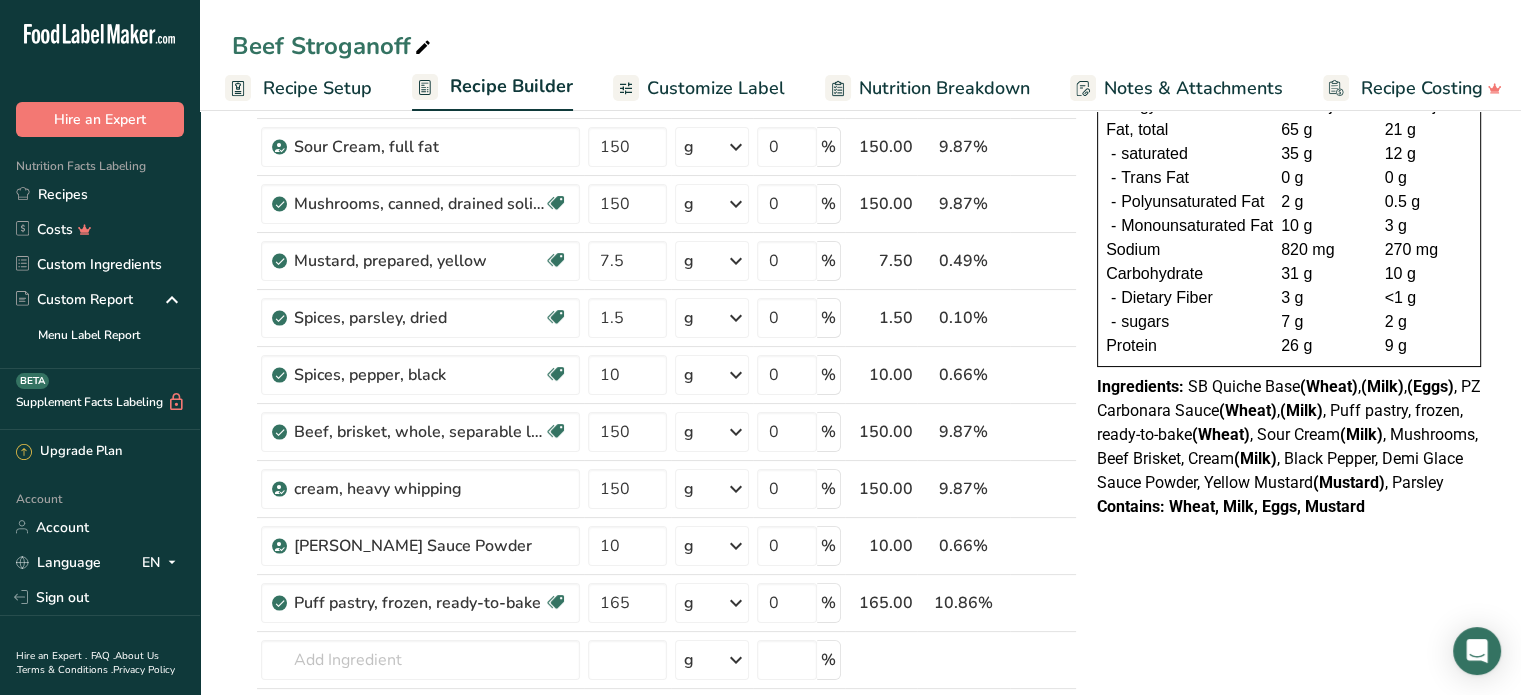 scroll, scrollTop: 0, scrollLeft: 0, axis: both 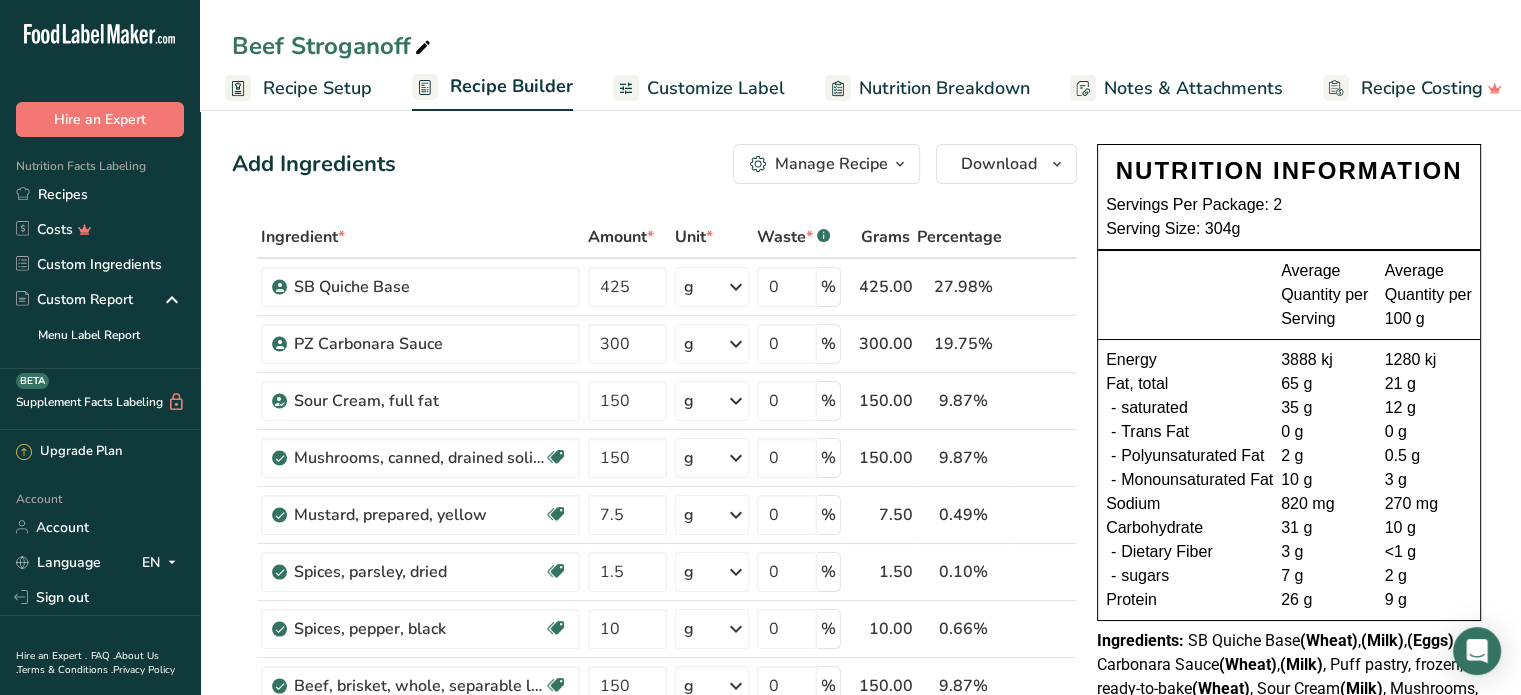 click on "Recipe Setup" at bounding box center (317, 88) 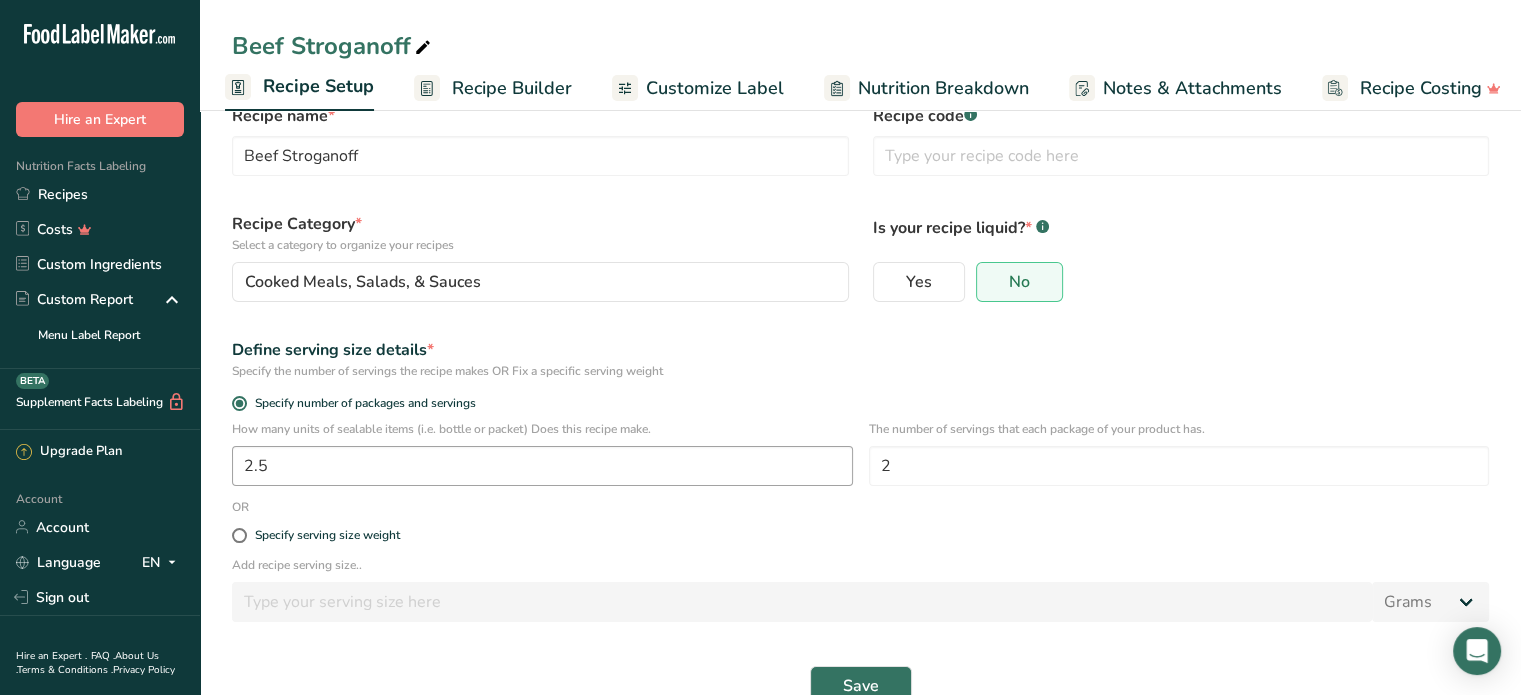 scroll, scrollTop: 95, scrollLeft: 0, axis: vertical 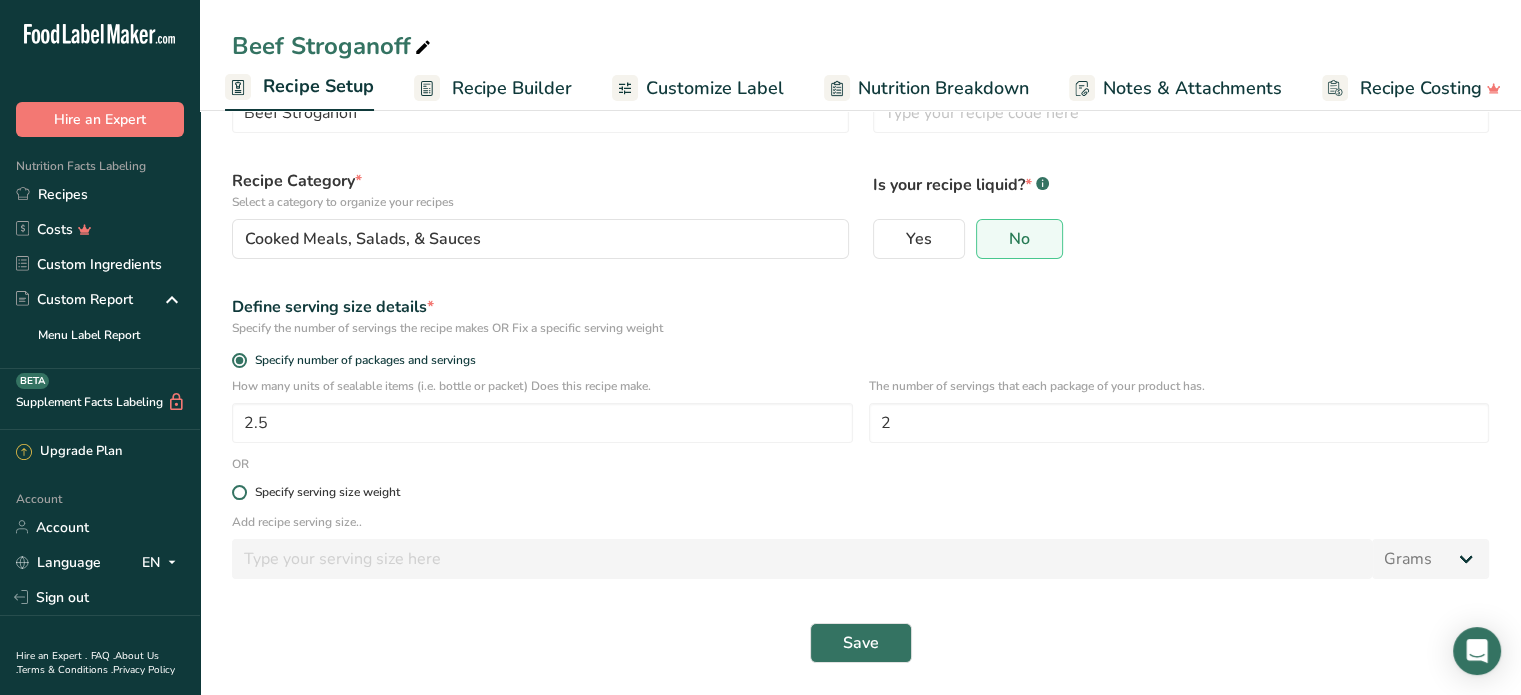 click on "Specify serving size weight" at bounding box center [860, 493] 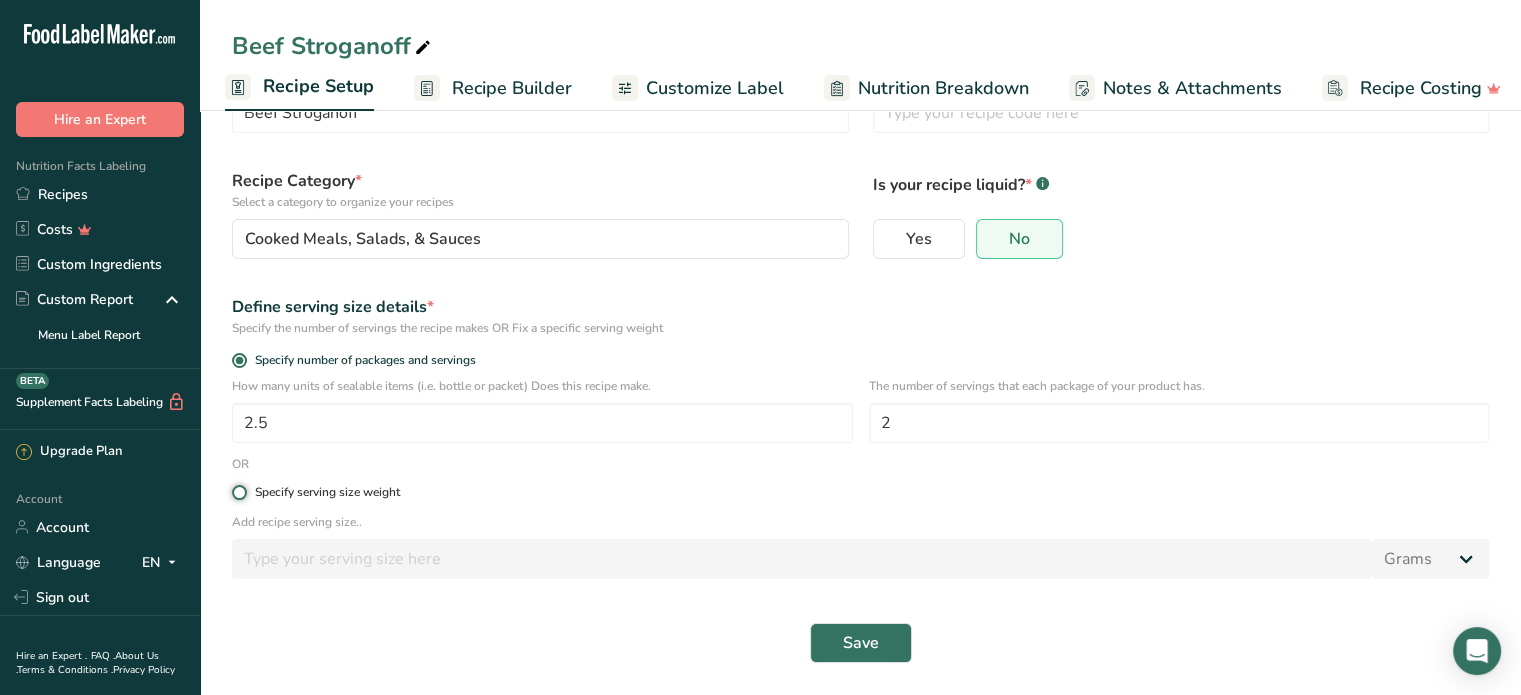 click on "Specify serving size weight" at bounding box center (238, 492) 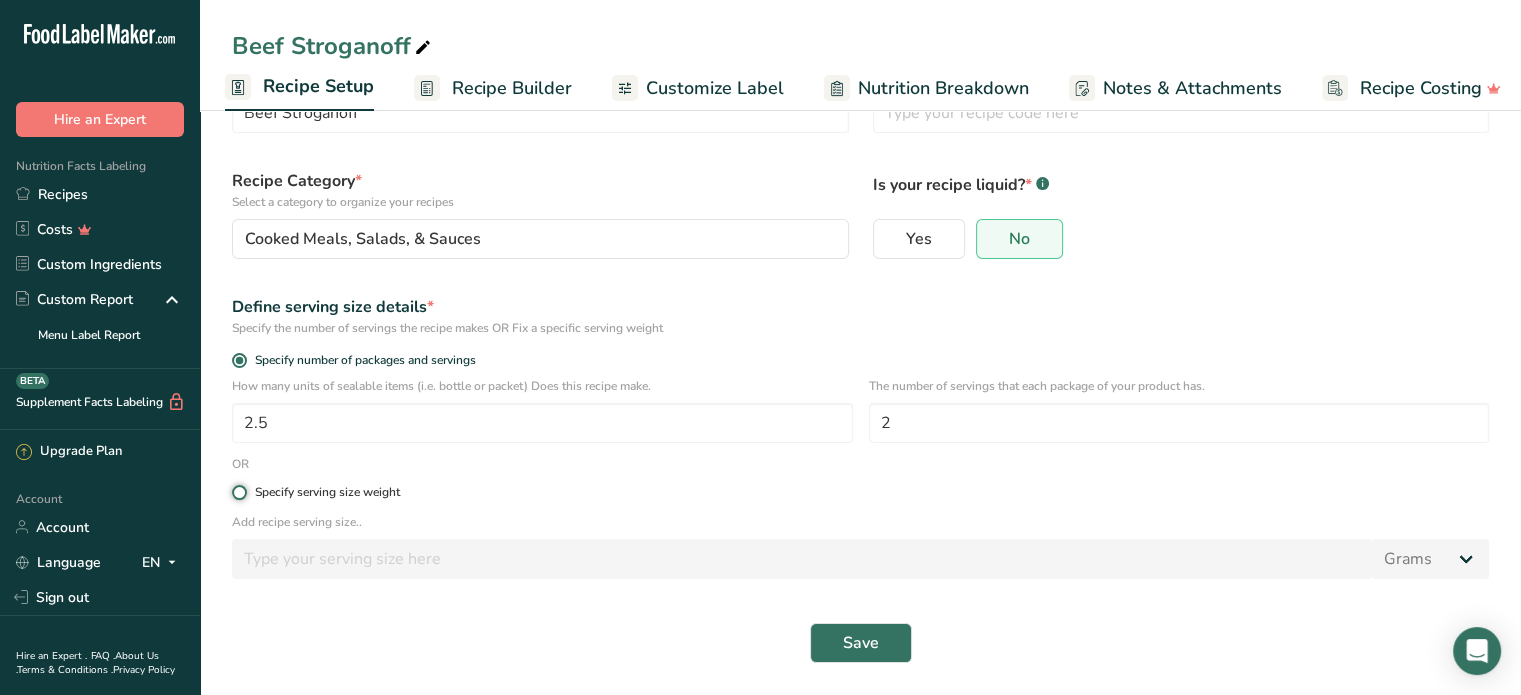 radio on "true" 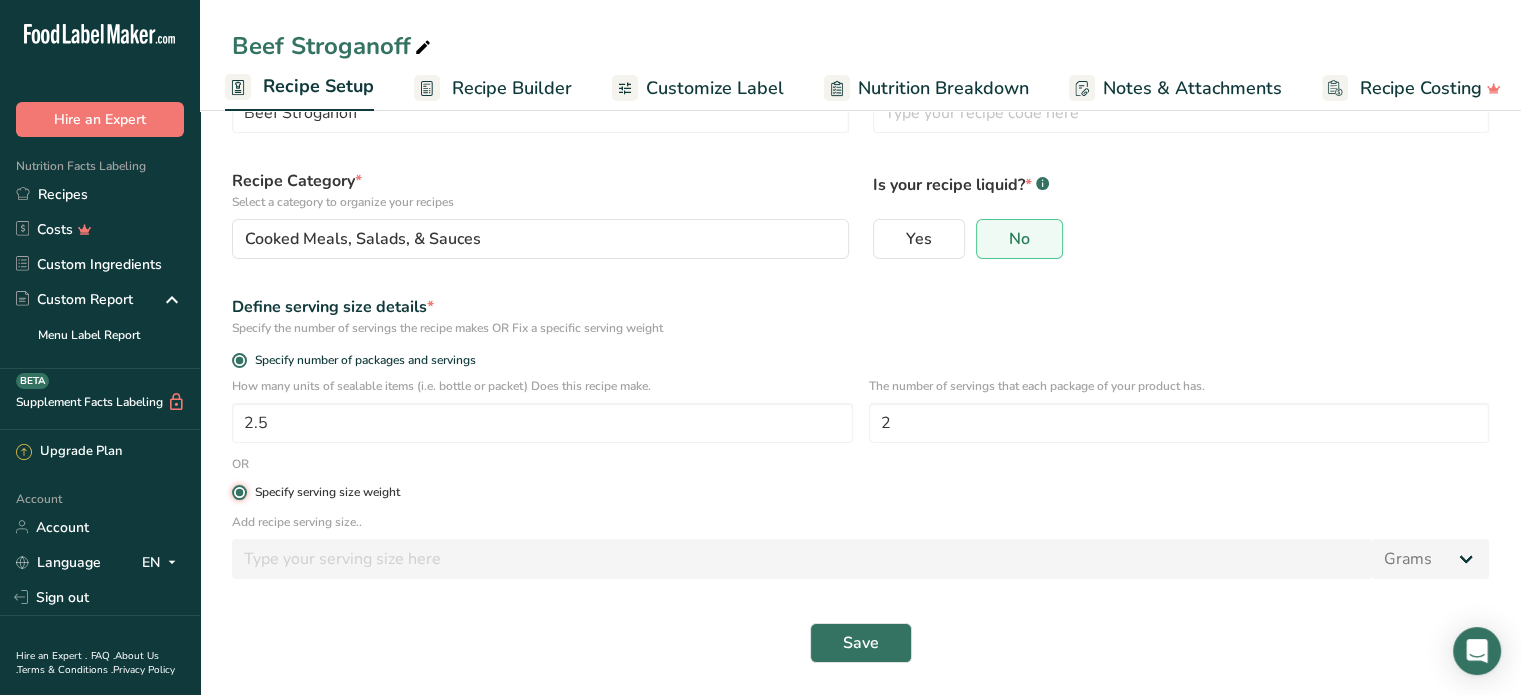 radio on "false" 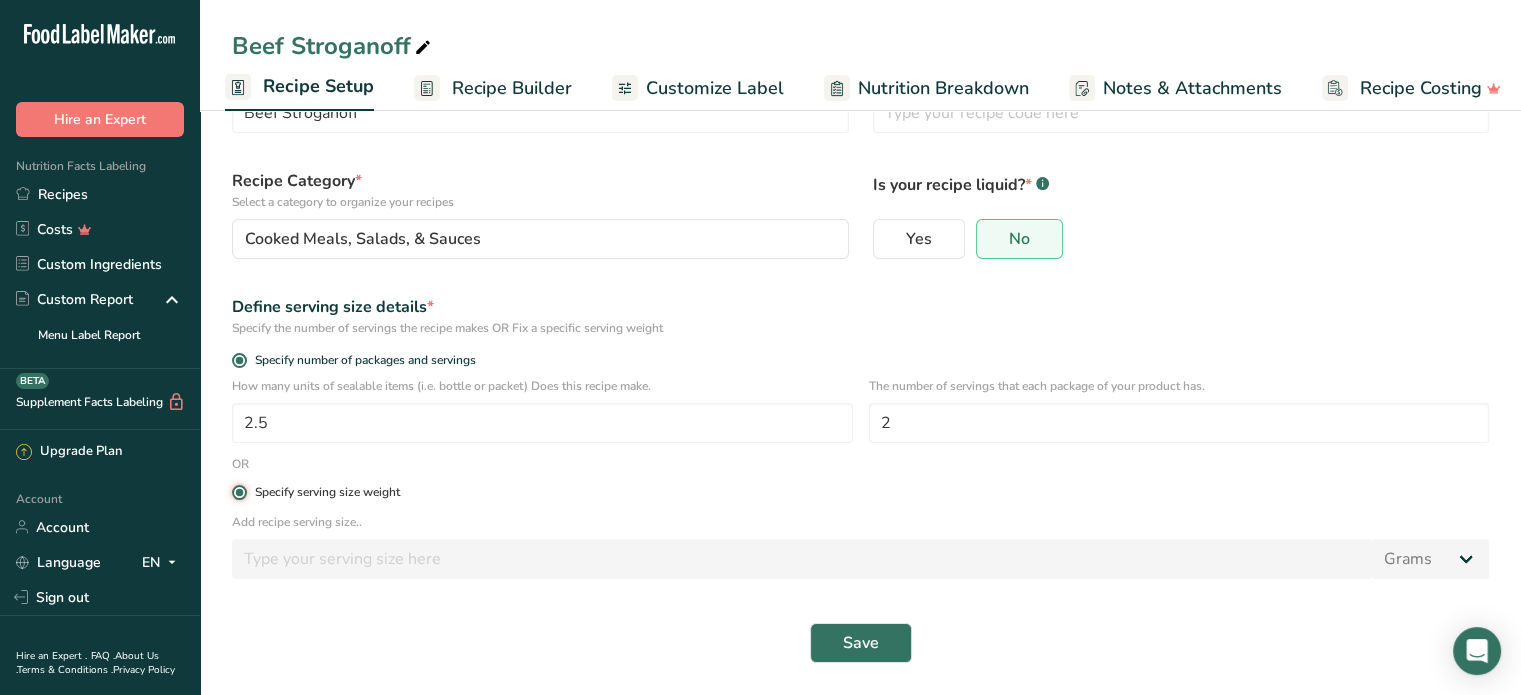 type 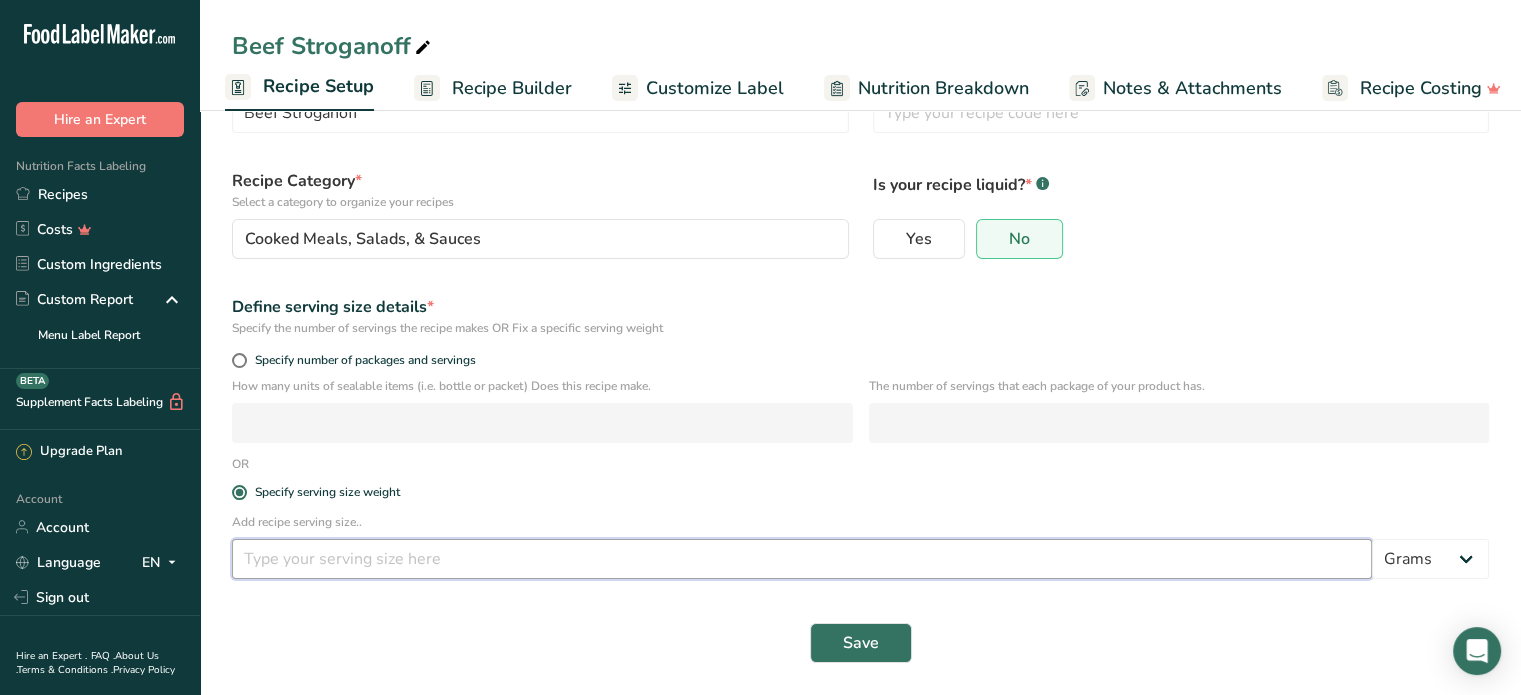 click at bounding box center (802, 559) 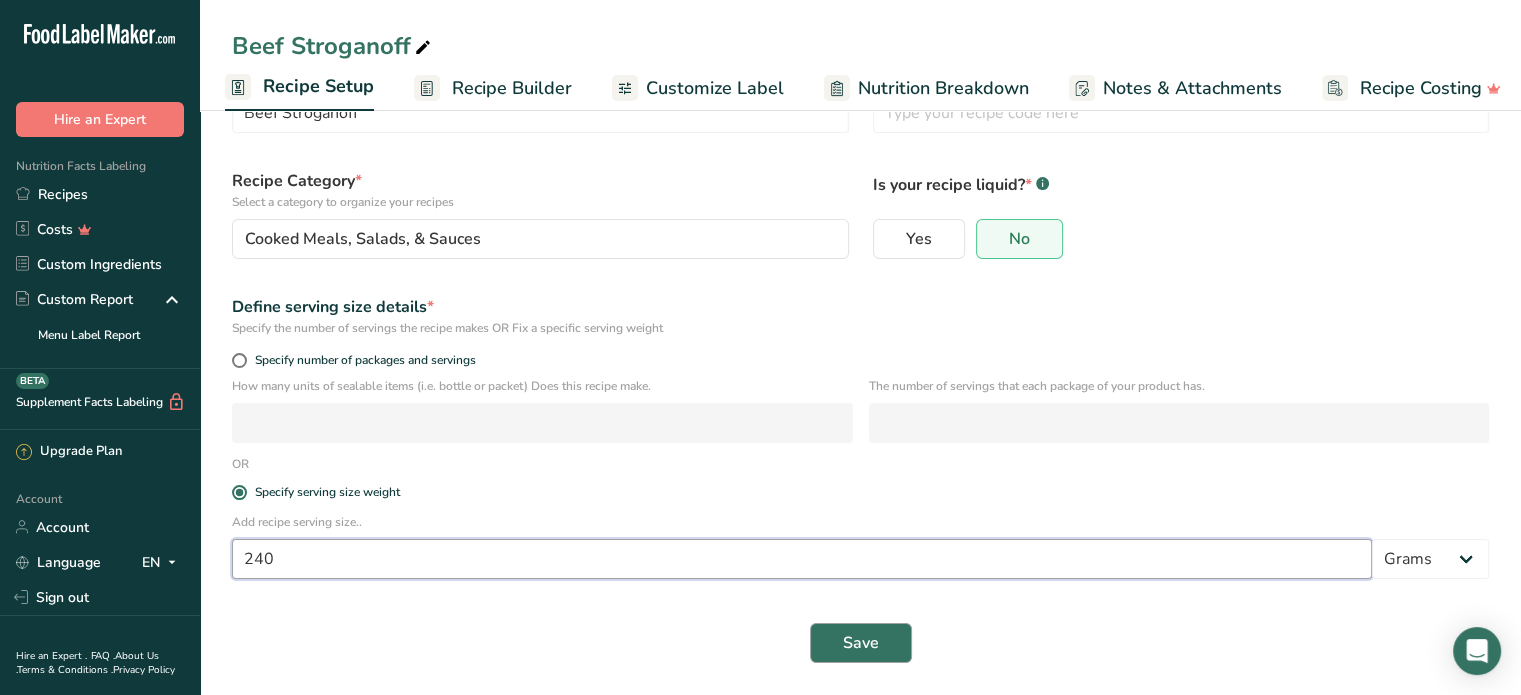 type on "240" 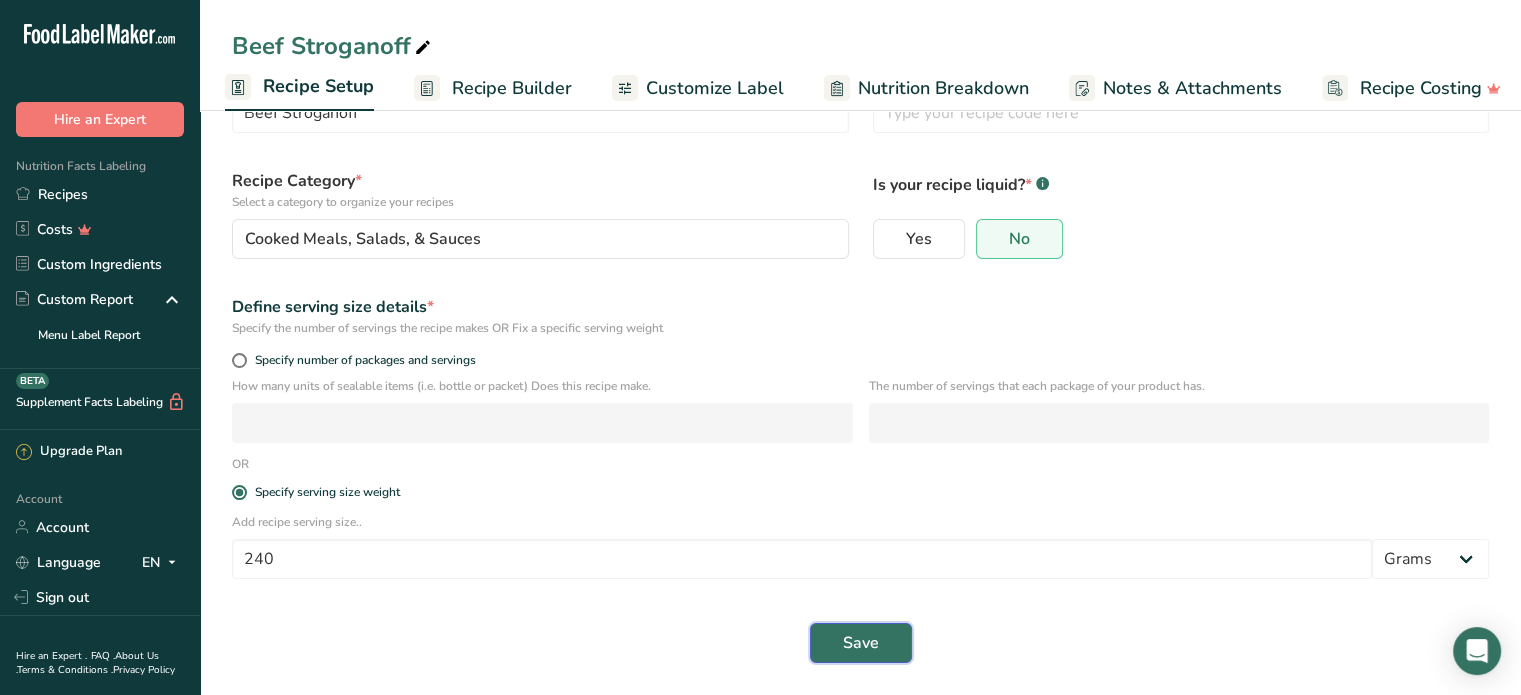 click on "Save" at bounding box center [861, 643] 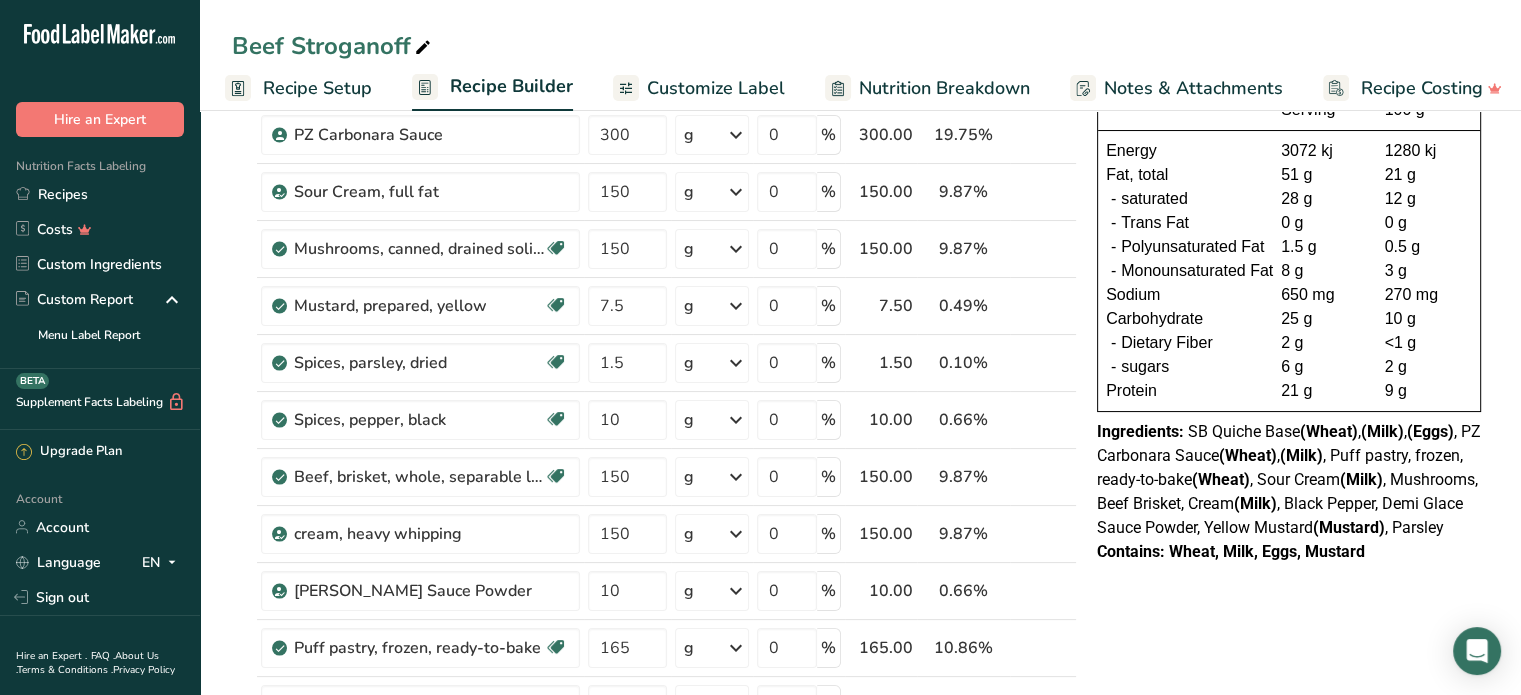 scroll, scrollTop: 0, scrollLeft: 0, axis: both 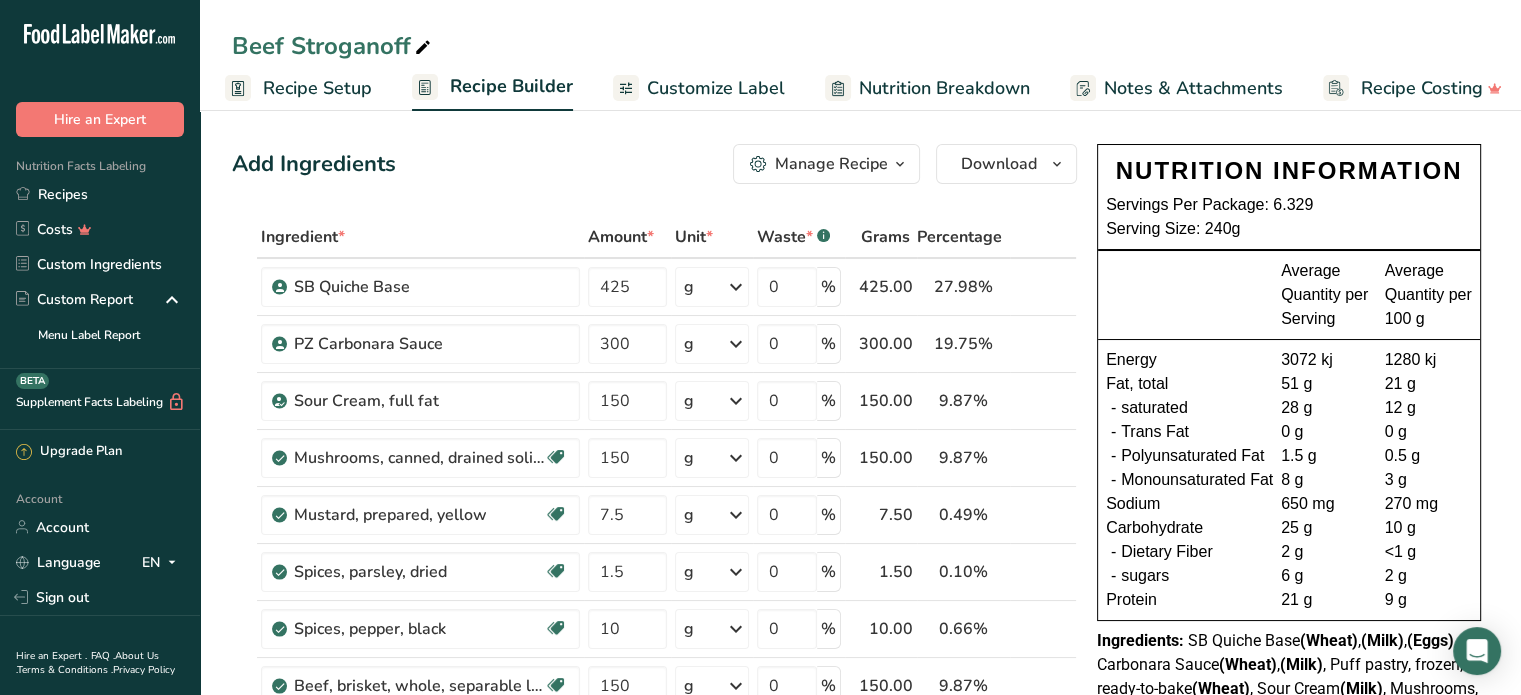 click on "Recipe Setup" at bounding box center (317, 88) 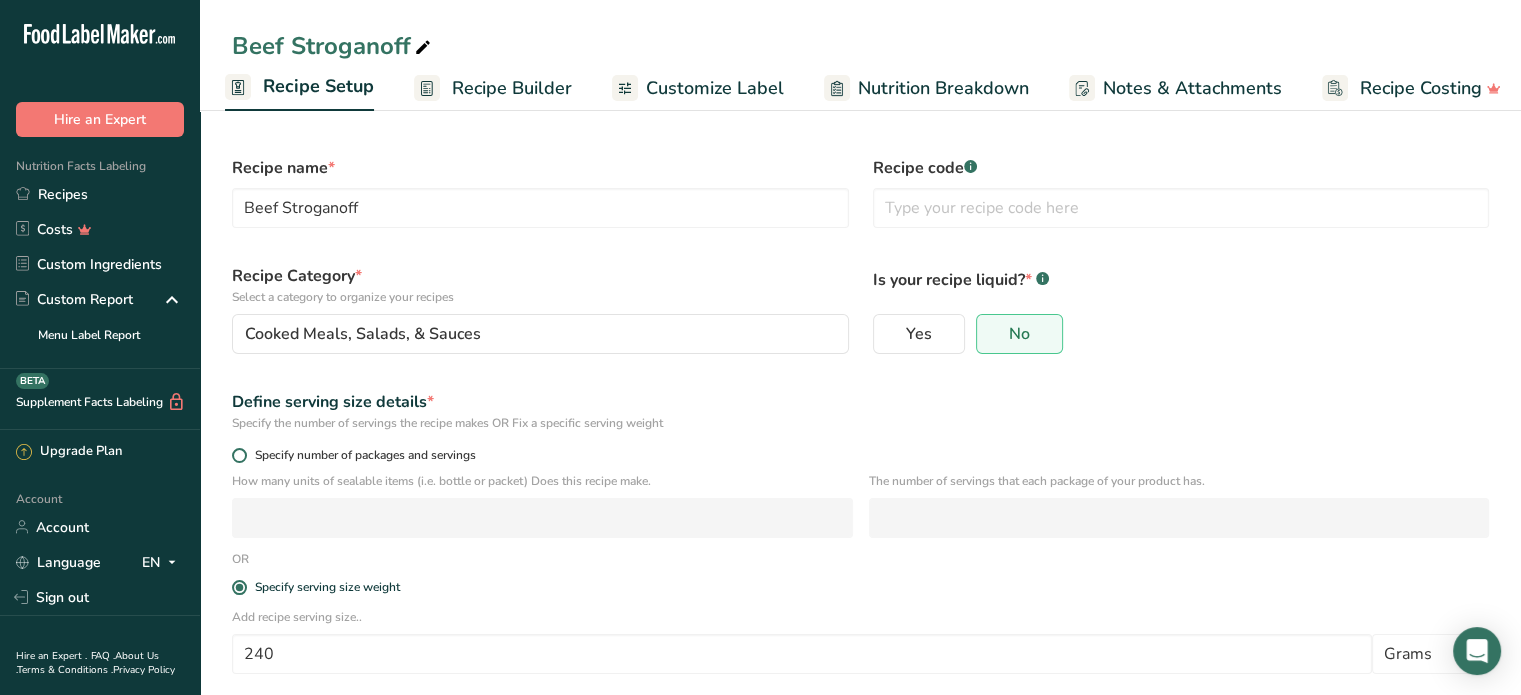 click on "Specify number of packages and servings" at bounding box center (361, 455) 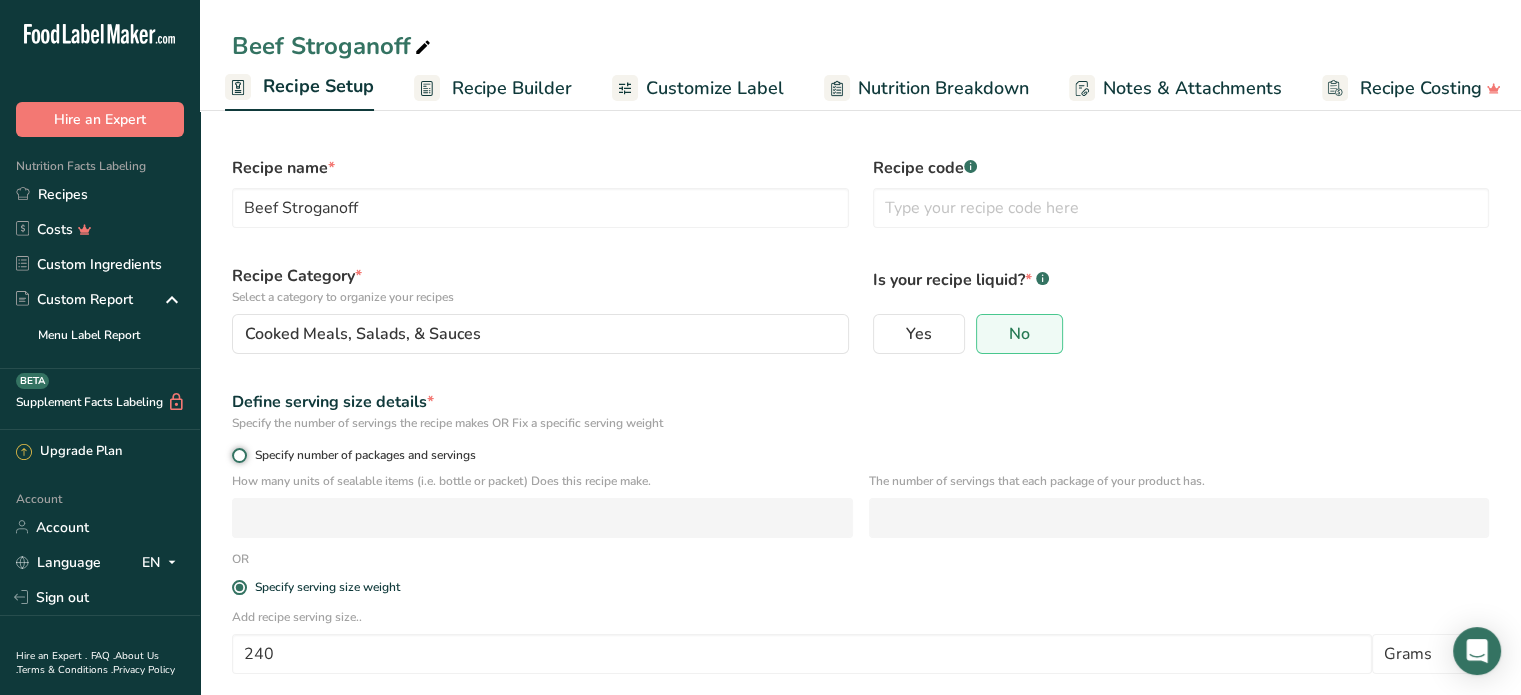 click on "Specify number of packages and servings" at bounding box center (238, 455) 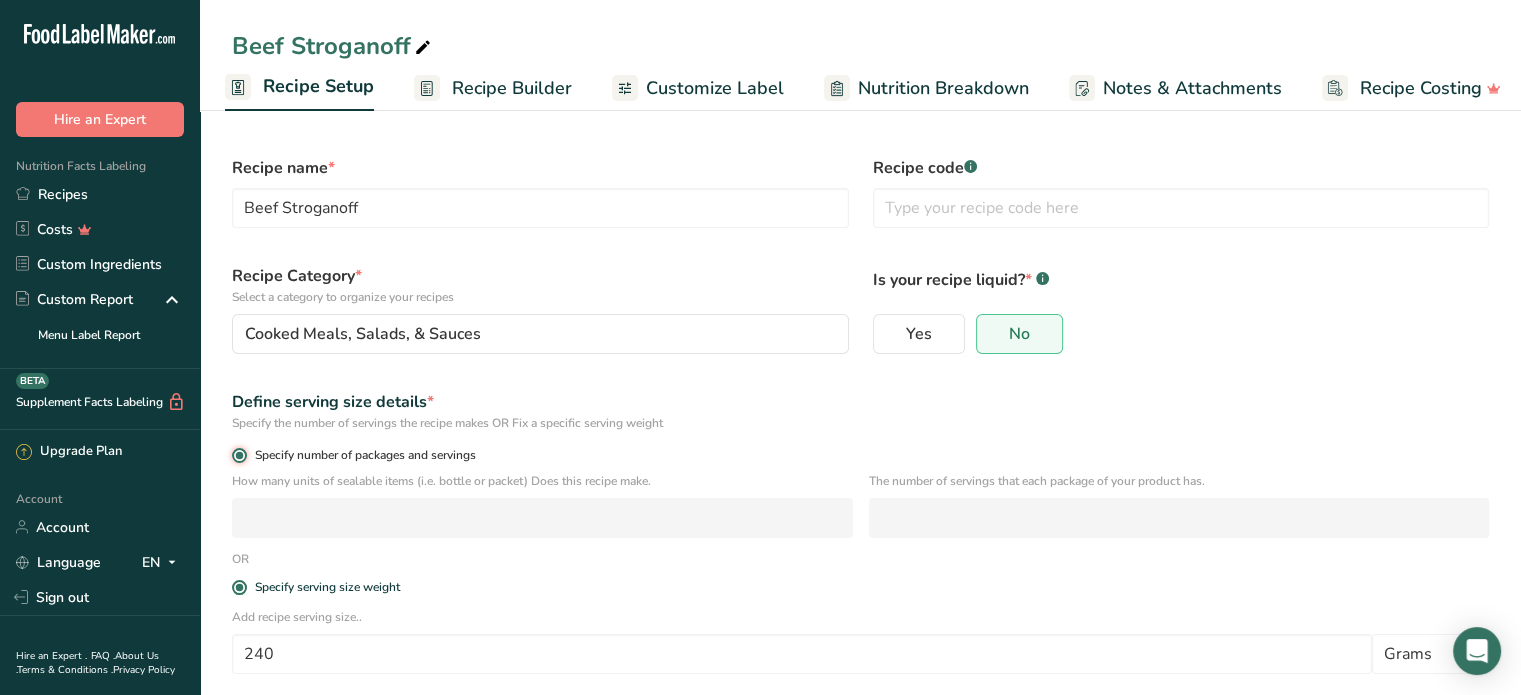 radio on "false" 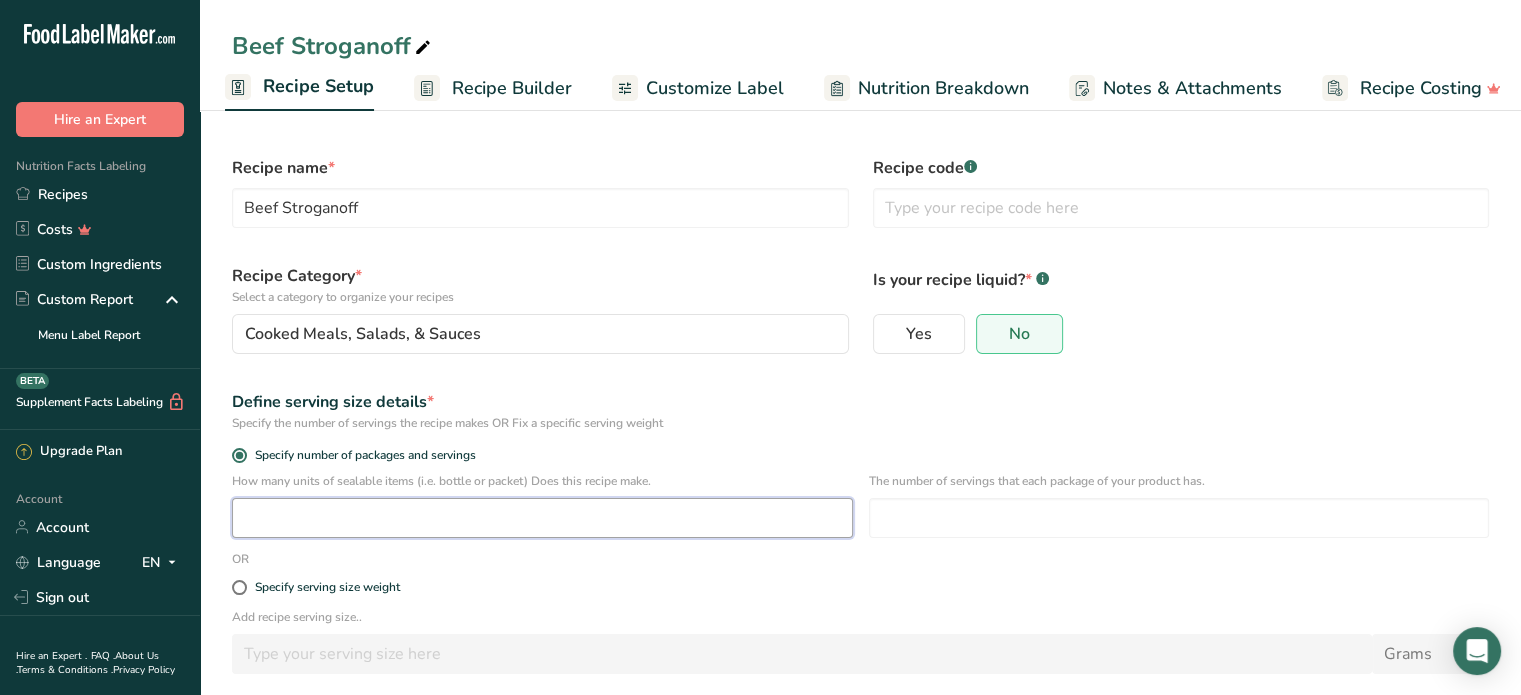 click at bounding box center [542, 518] 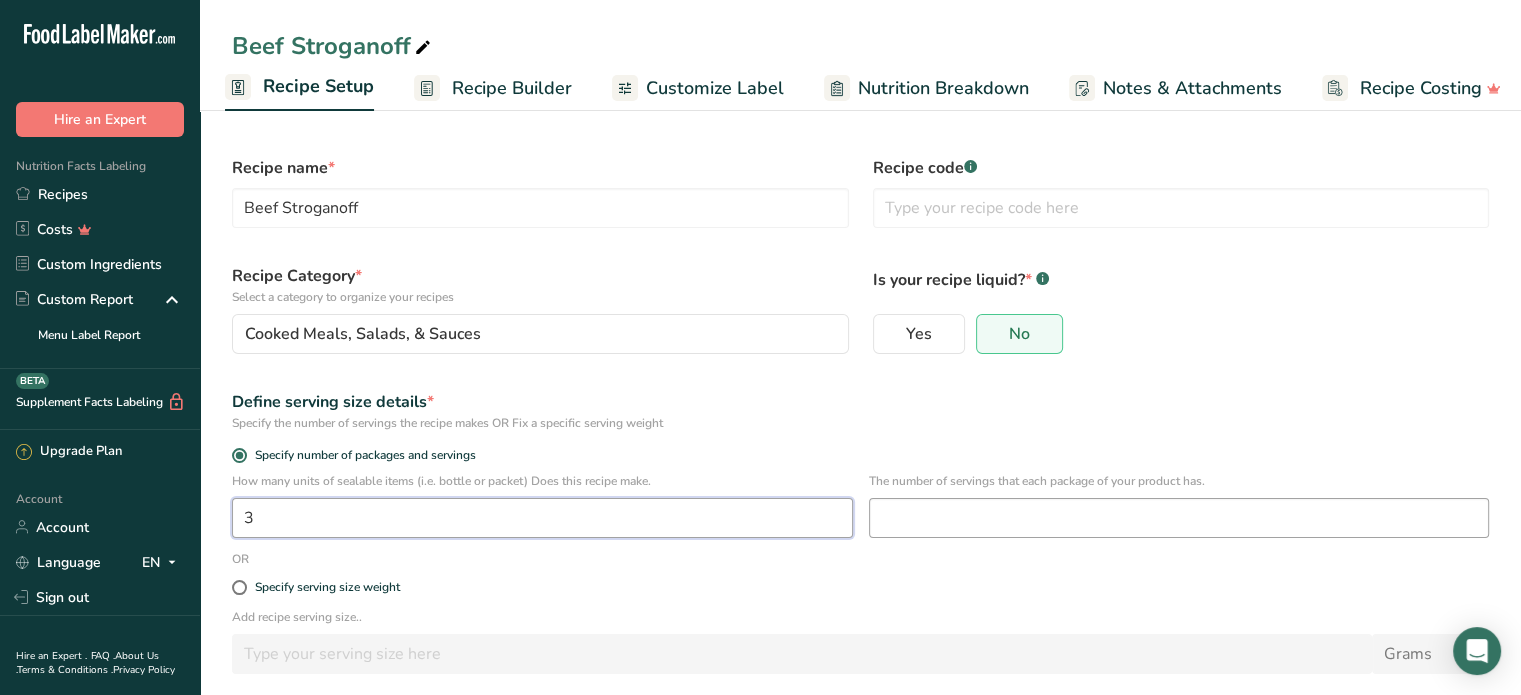 type on "3" 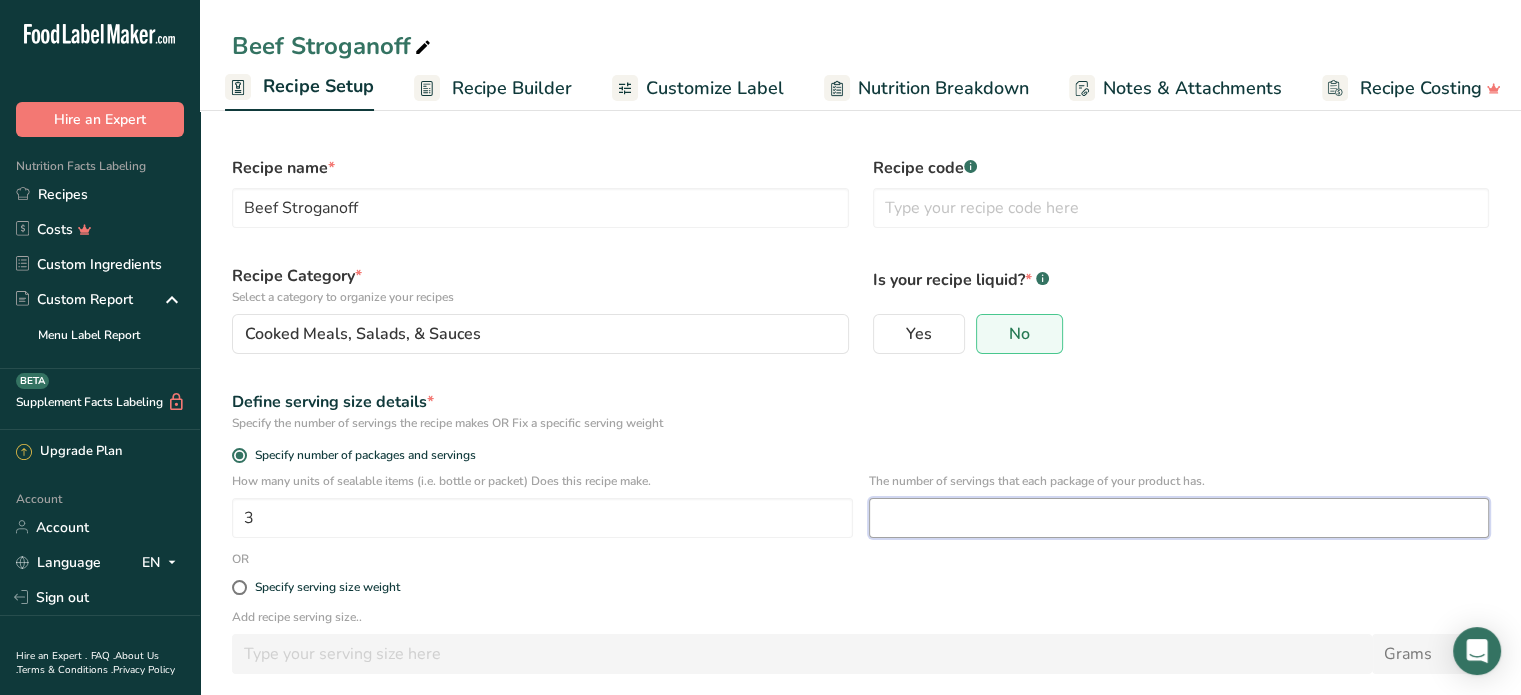 click at bounding box center [1179, 518] 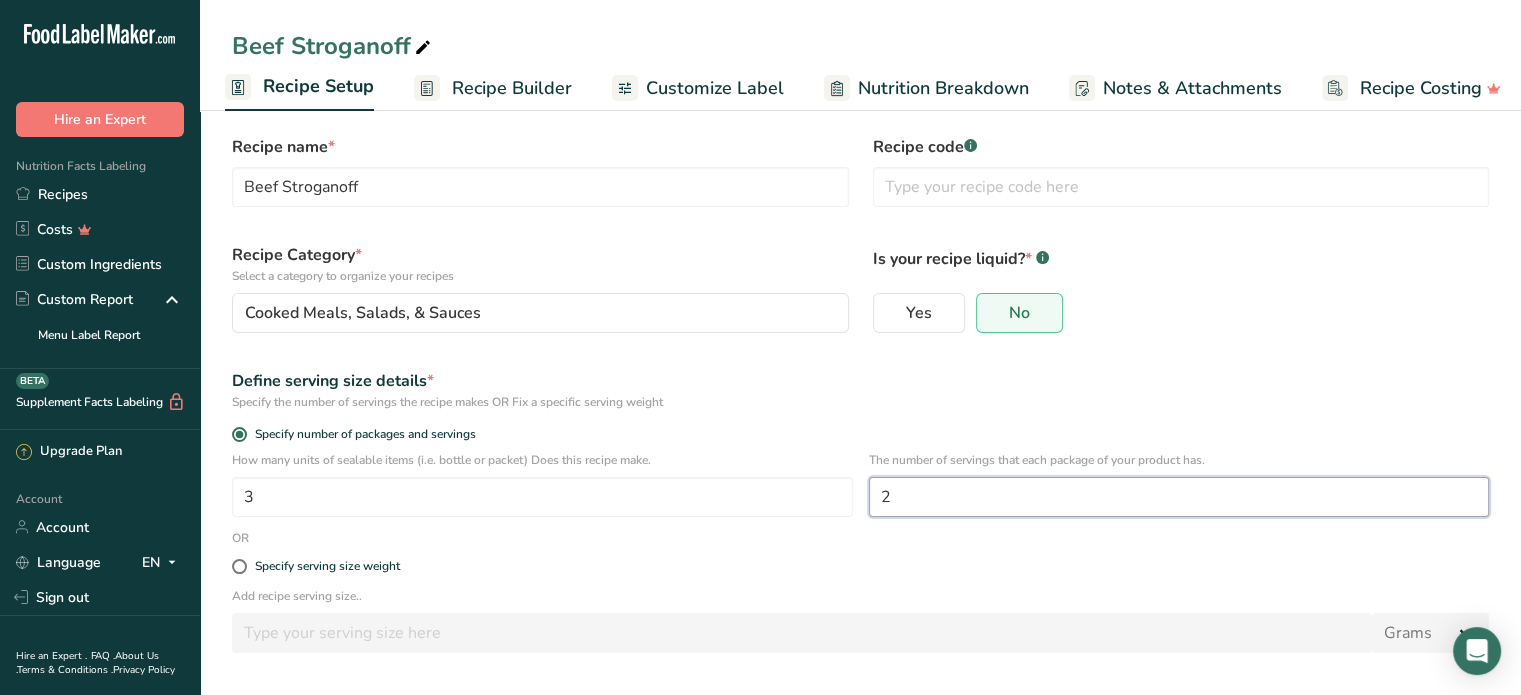 scroll, scrollTop: 0, scrollLeft: 0, axis: both 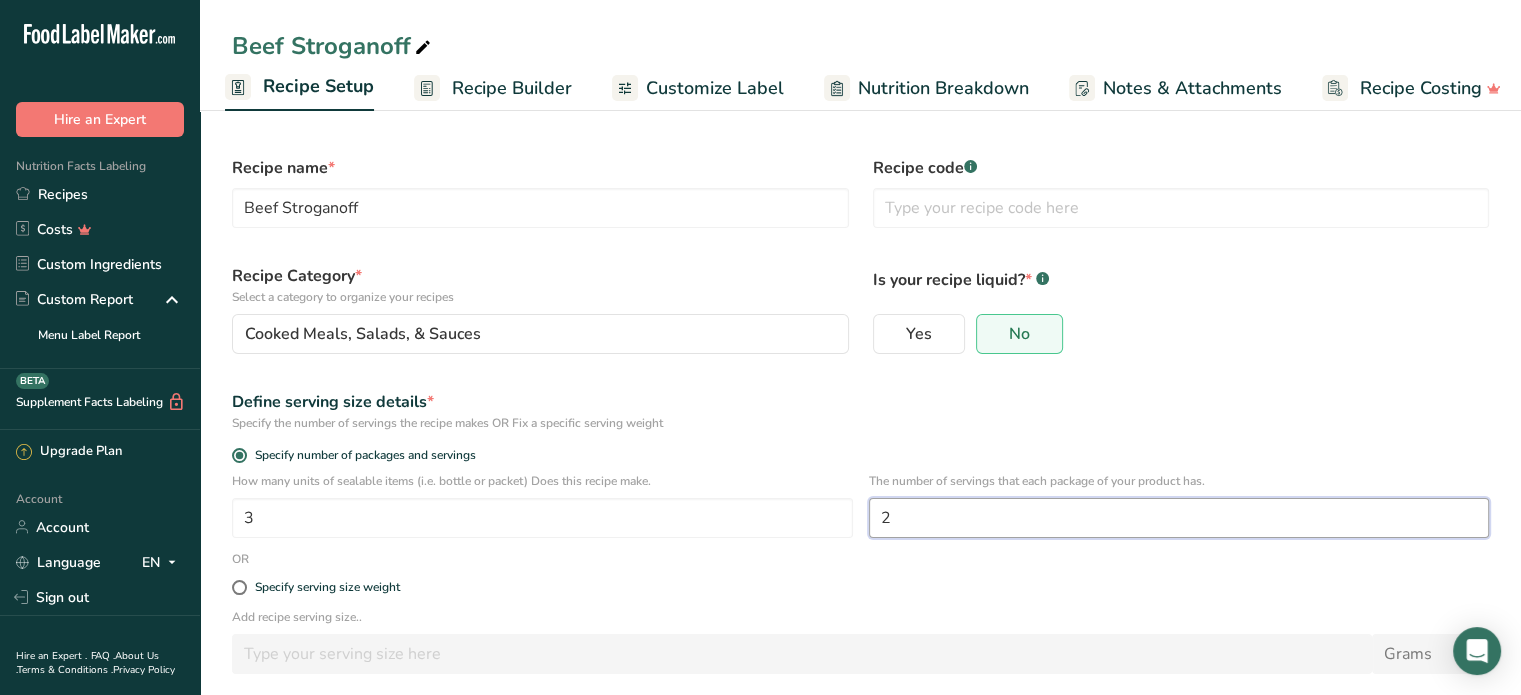 type on "2" 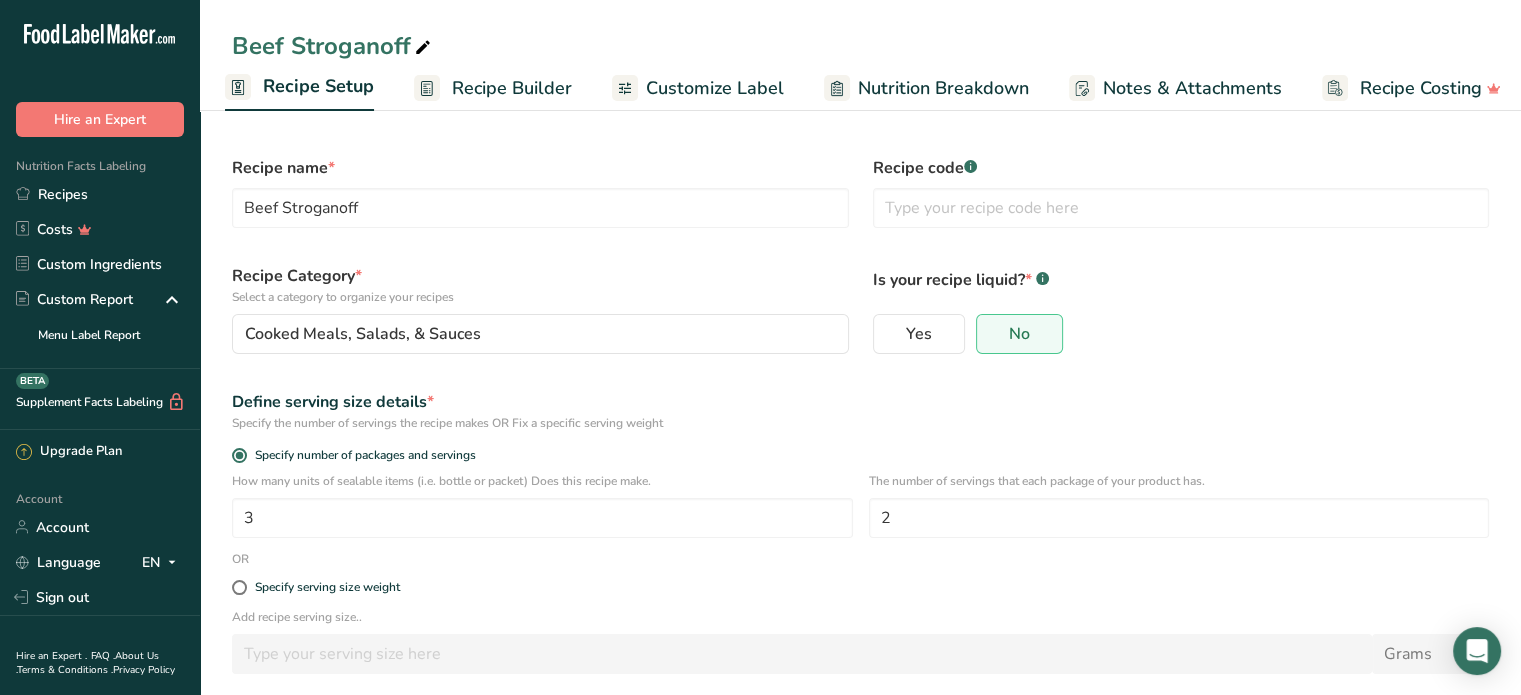 click on "Recipe name *   Beef Stroganoff
Recipe code
.a-a{fill:#347362;}.b-a{fill:#fff;}
Recipe Category *
Select a category to organize your recipes
Cooked Meals, Salads, & Sauces
Standard Categories
Custom Categories
.a-a{fill:#347362;}.b-a{fill:#fff;}
Baked Goods
[GEOGRAPHIC_DATA]
Confectionery
Cooked Meals, Salads, & Sauces
[GEOGRAPHIC_DATA]
Snacks
Add New Category
Is your recipe liquid? *   .a-a{fill:#347362;}.b-a{fill:#fff;}           Yes   No
Define serving size details *
Specify the number of servings the recipe makes OR Fix a specific serving weight
Specify number of packages and servings
3     2" at bounding box center [860, 457] 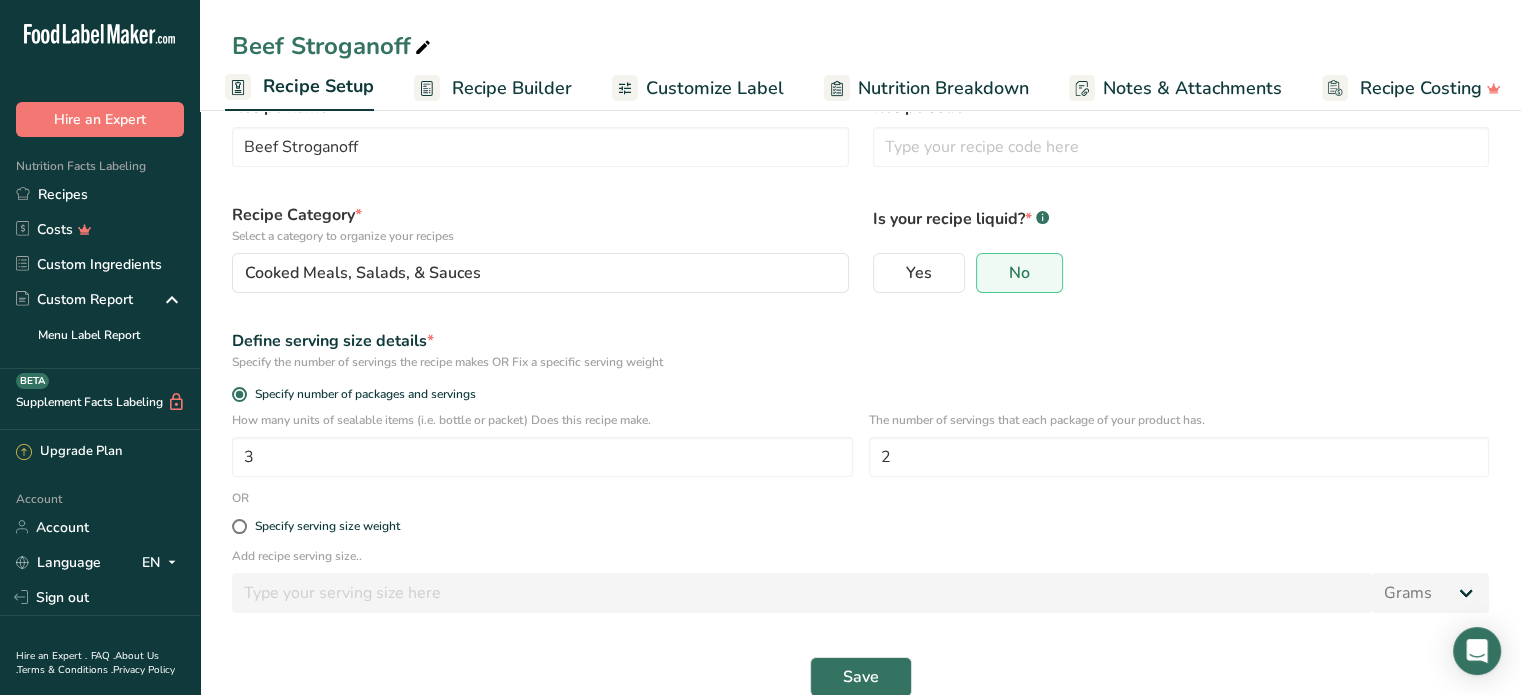 scroll, scrollTop: 95, scrollLeft: 0, axis: vertical 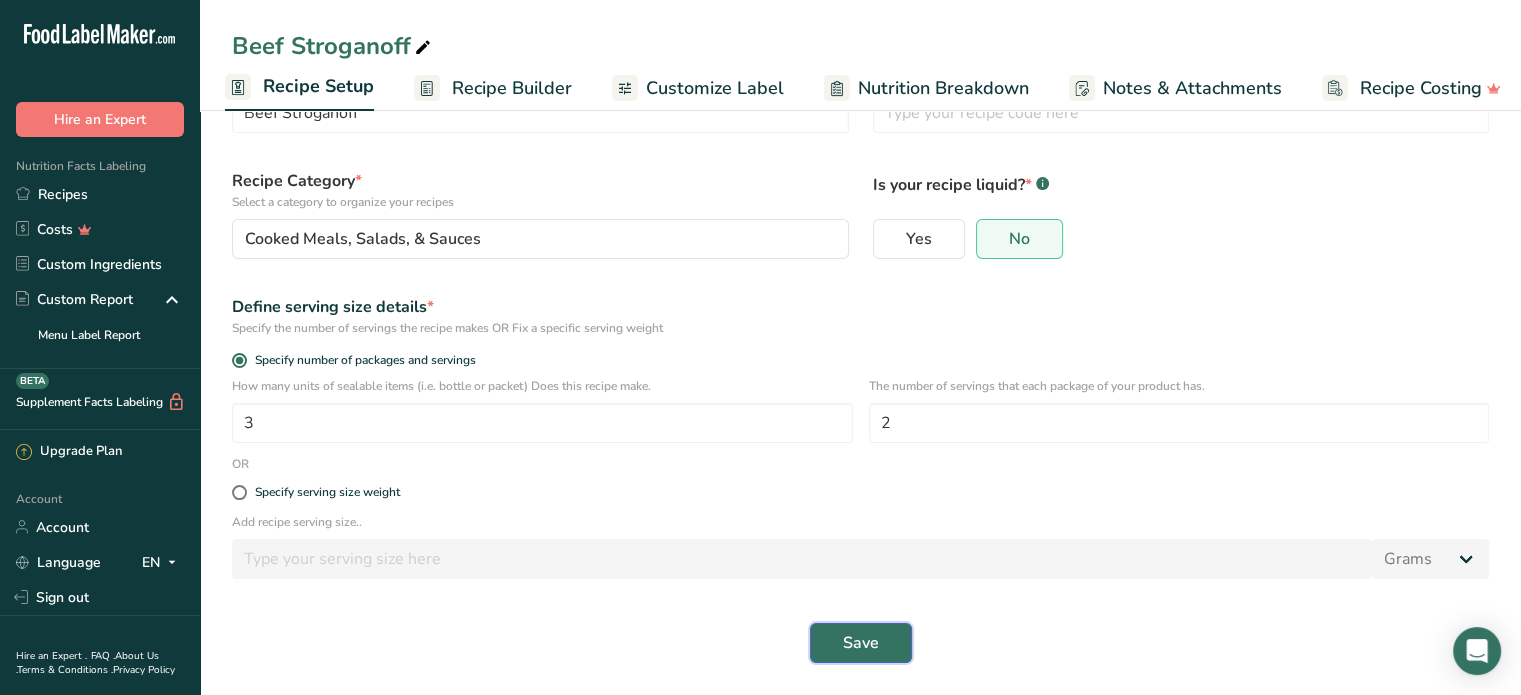 click on "Save" at bounding box center [861, 643] 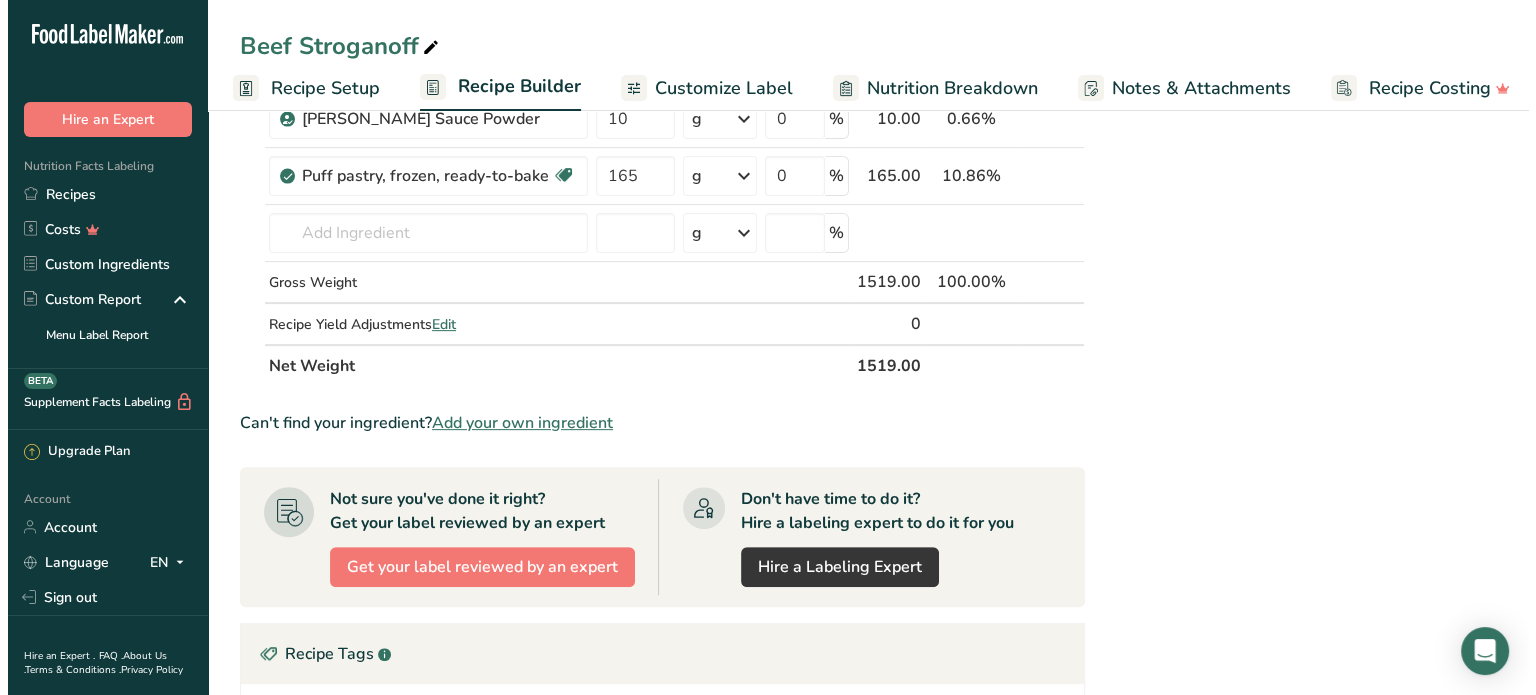 scroll, scrollTop: 700, scrollLeft: 0, axis: vertical 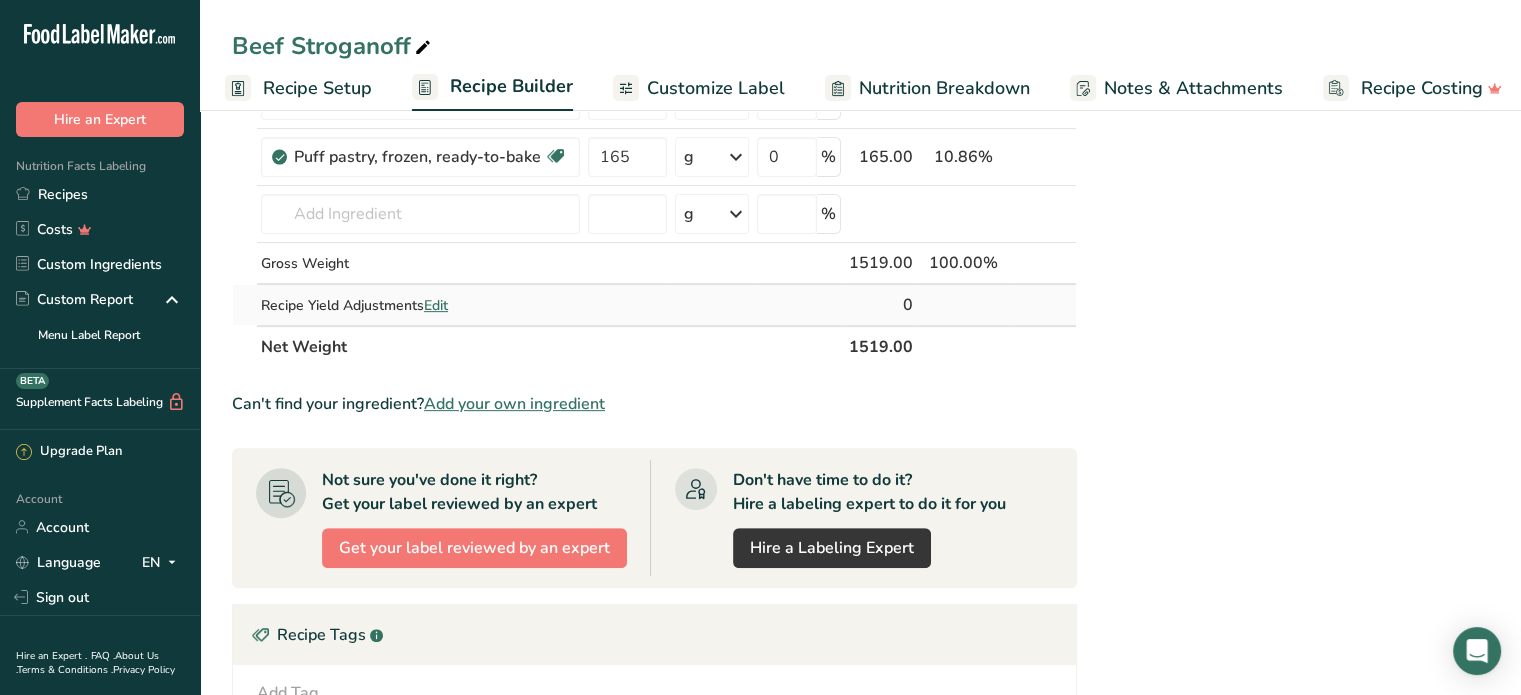 click on "Edit" at bounding box center (436, 305) 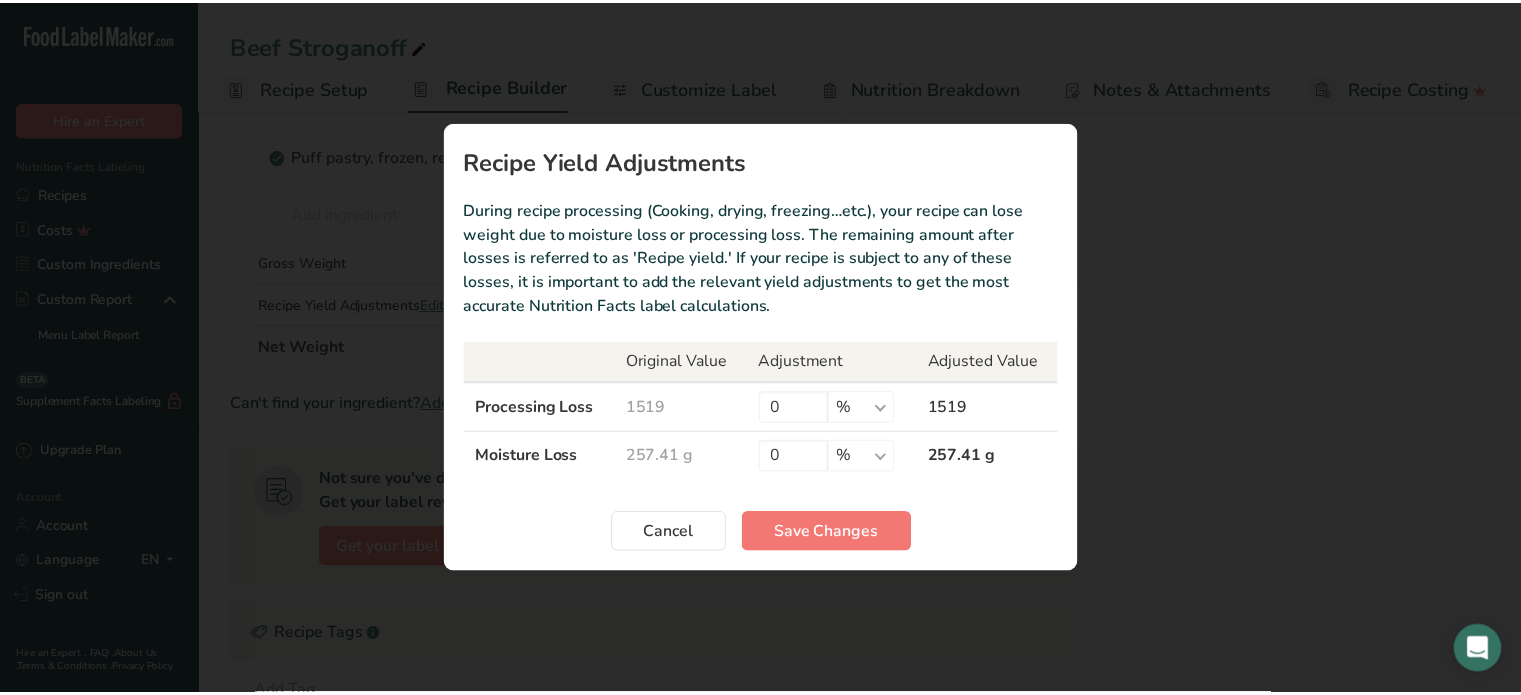scroll, scrollTop: 0, scrollLeft: 4, axis: horizontal 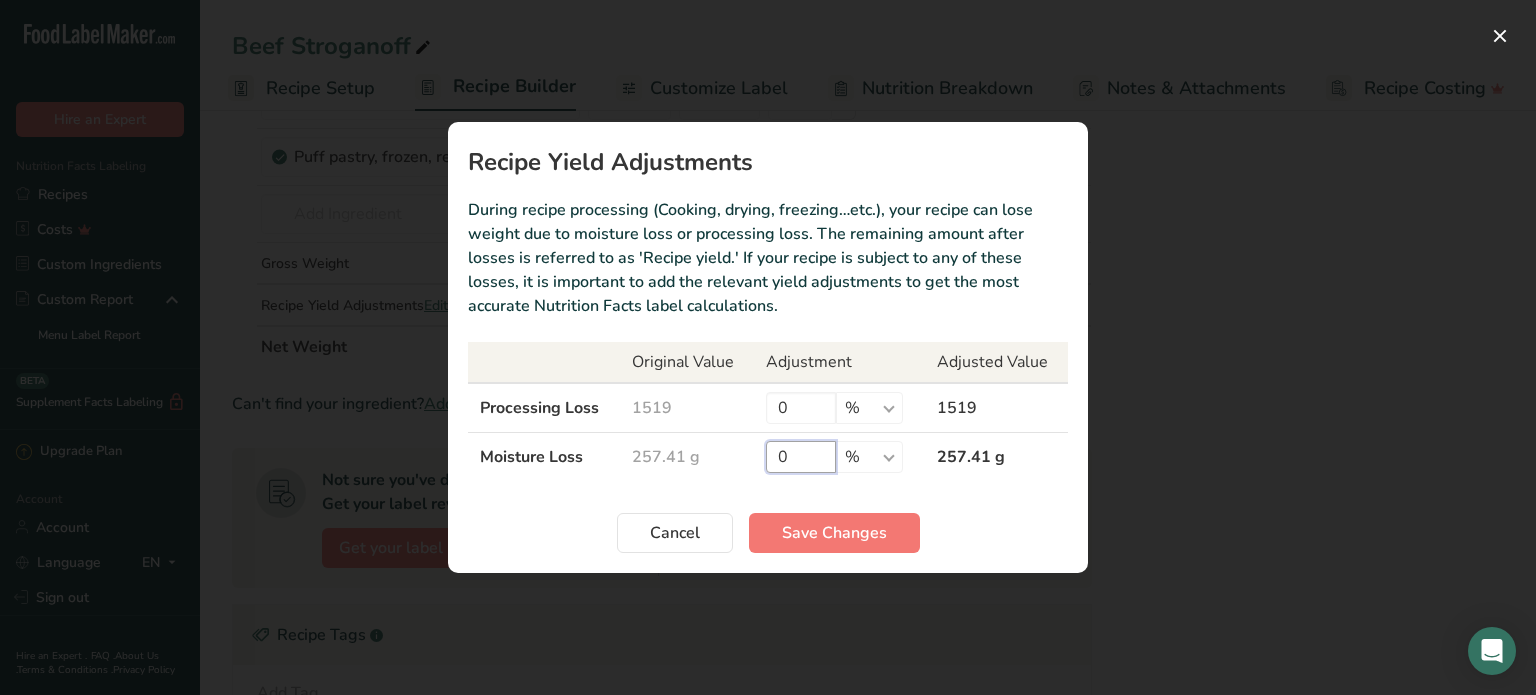 drag, startPoint x: 817, startPoint y: 454, endPoint x: 775, endPoint y: 459, distance: 42.296574 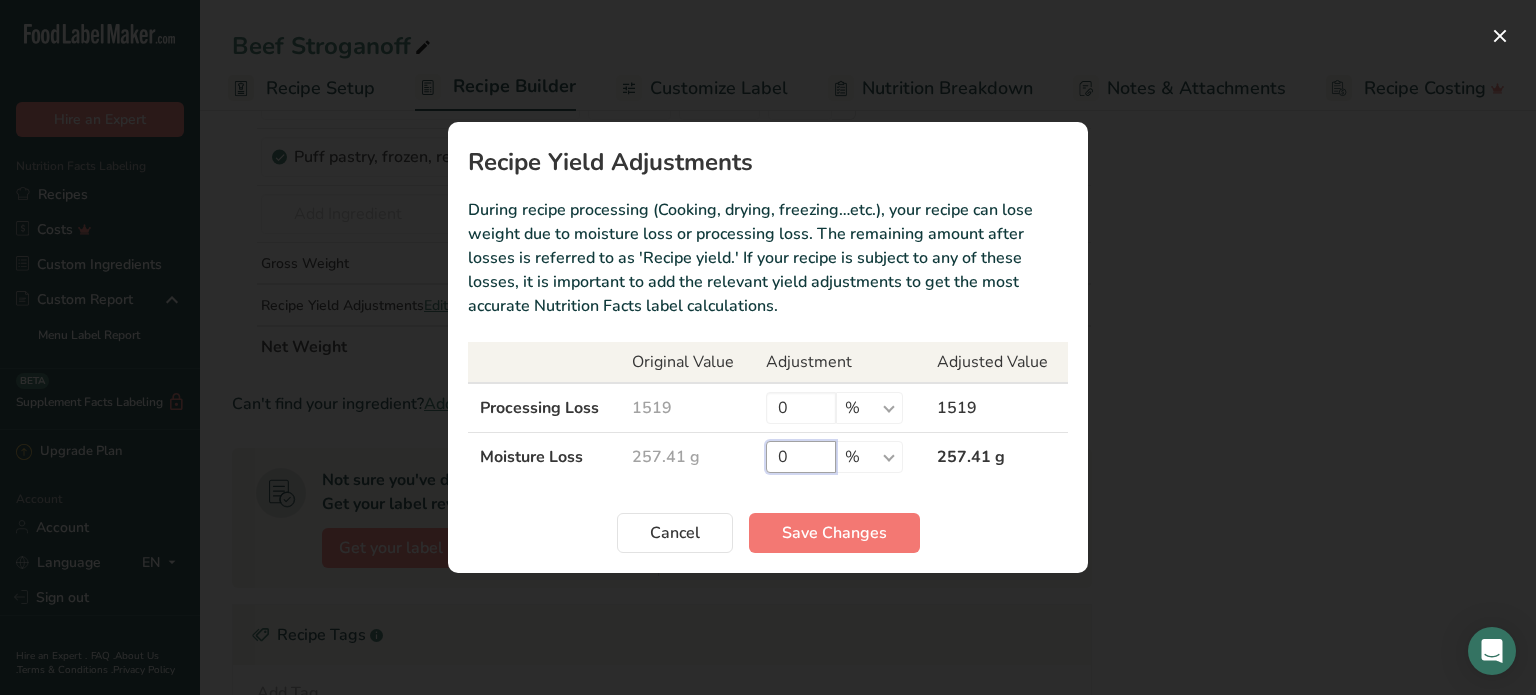 click on "0" at bounding box center (801, 457) 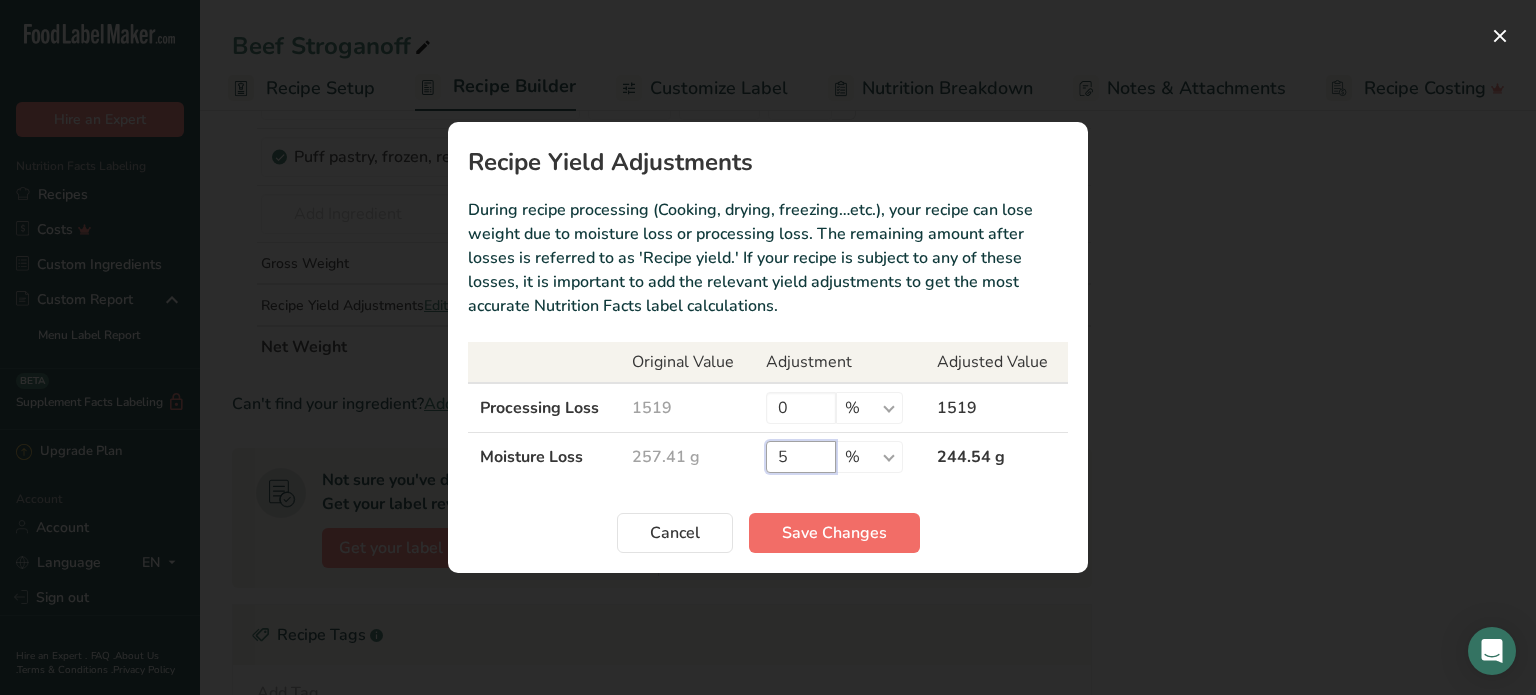 type on "5" 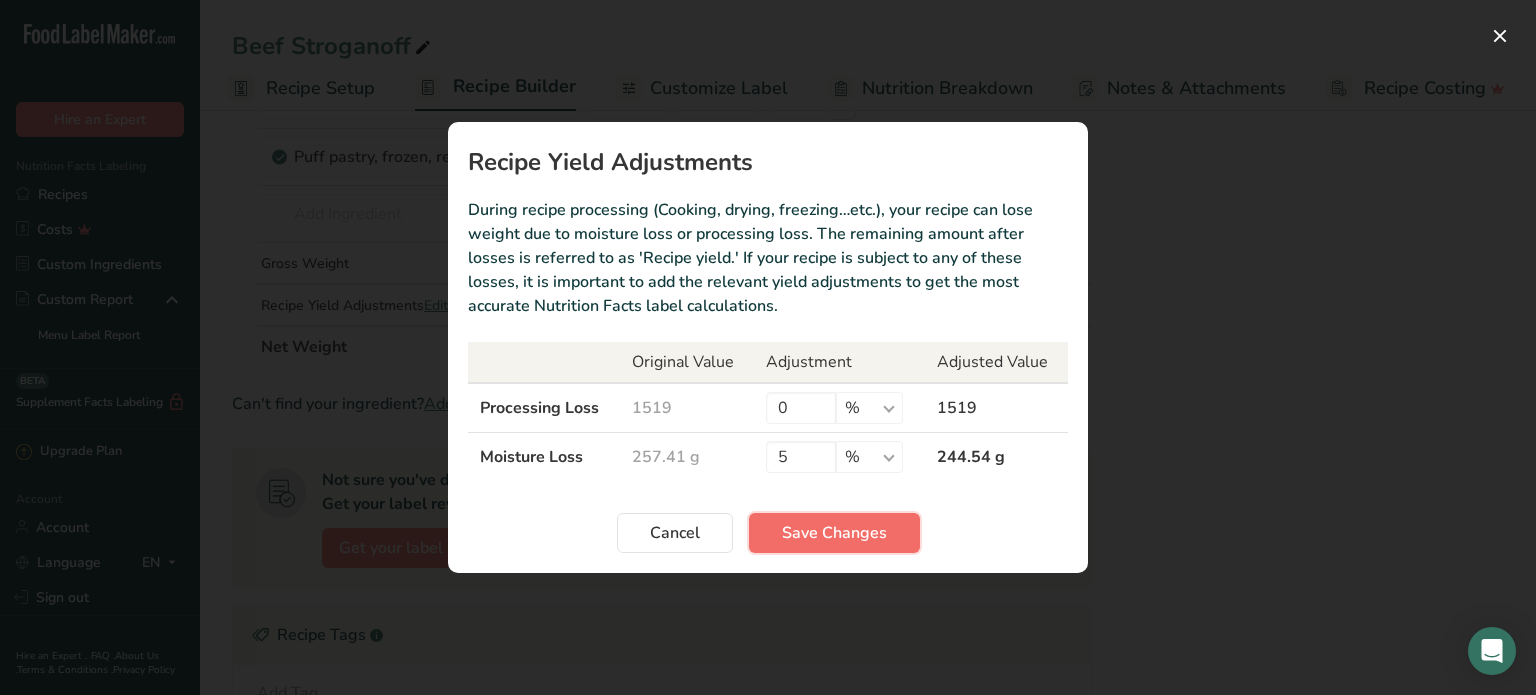 click on "Save Changes" at bounding box center (834, 533) 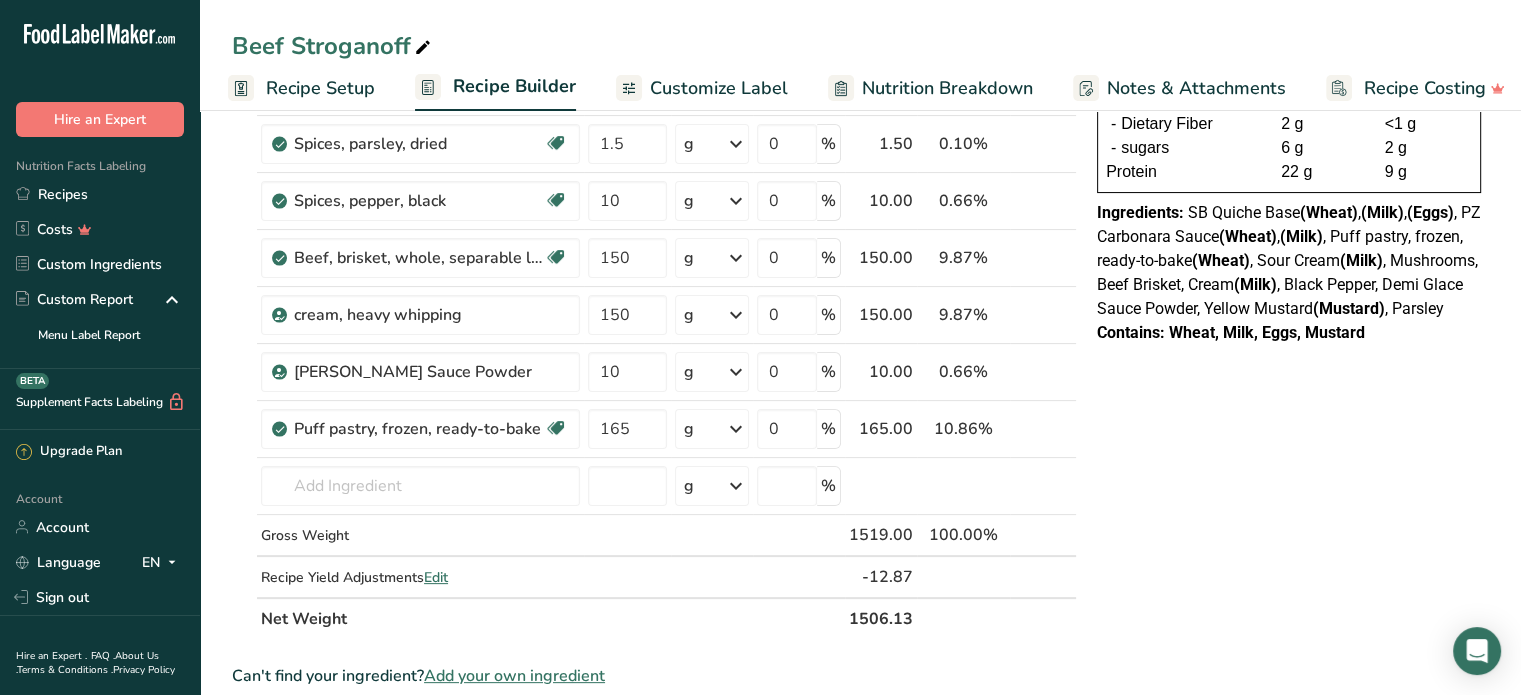 scroll, scrollTop: 500, scrollLeft: 0, axis: vertical 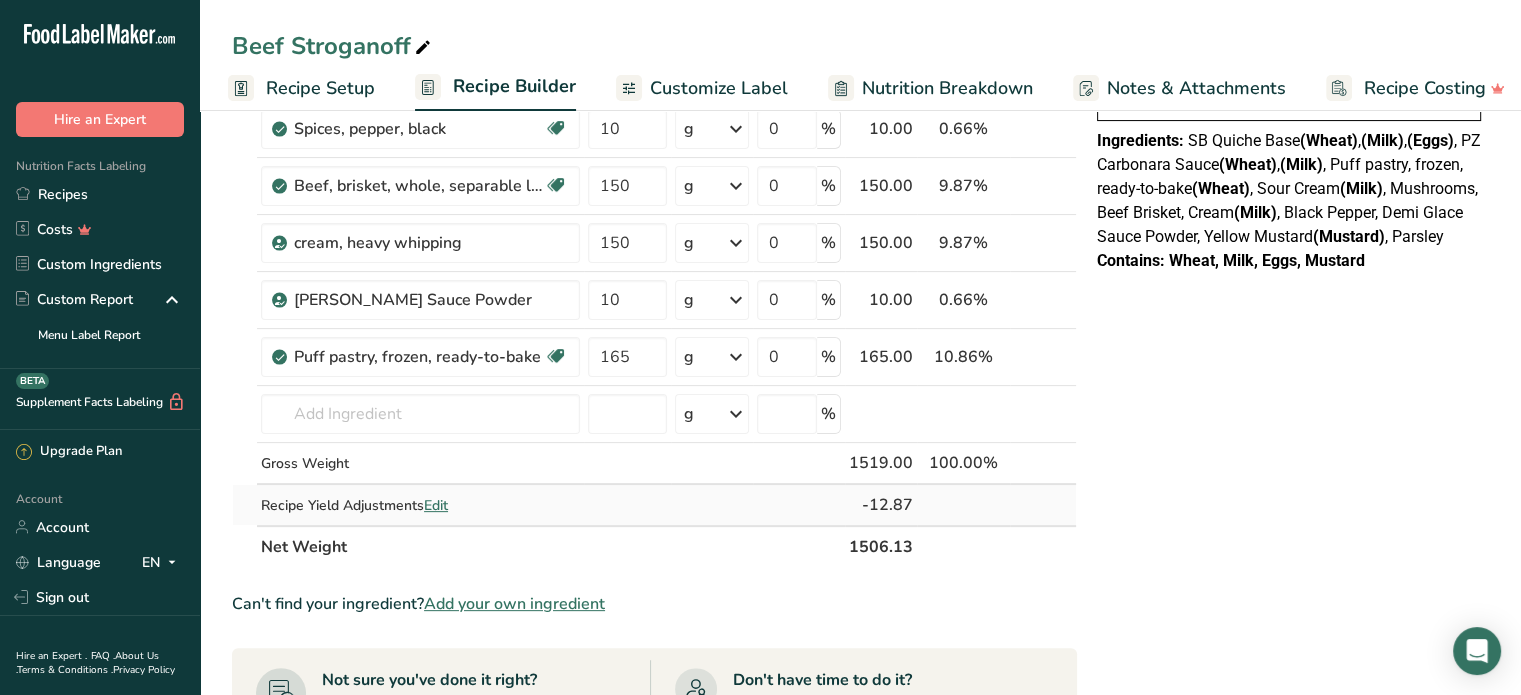click on "Edit" at bounding box center (436, 505) 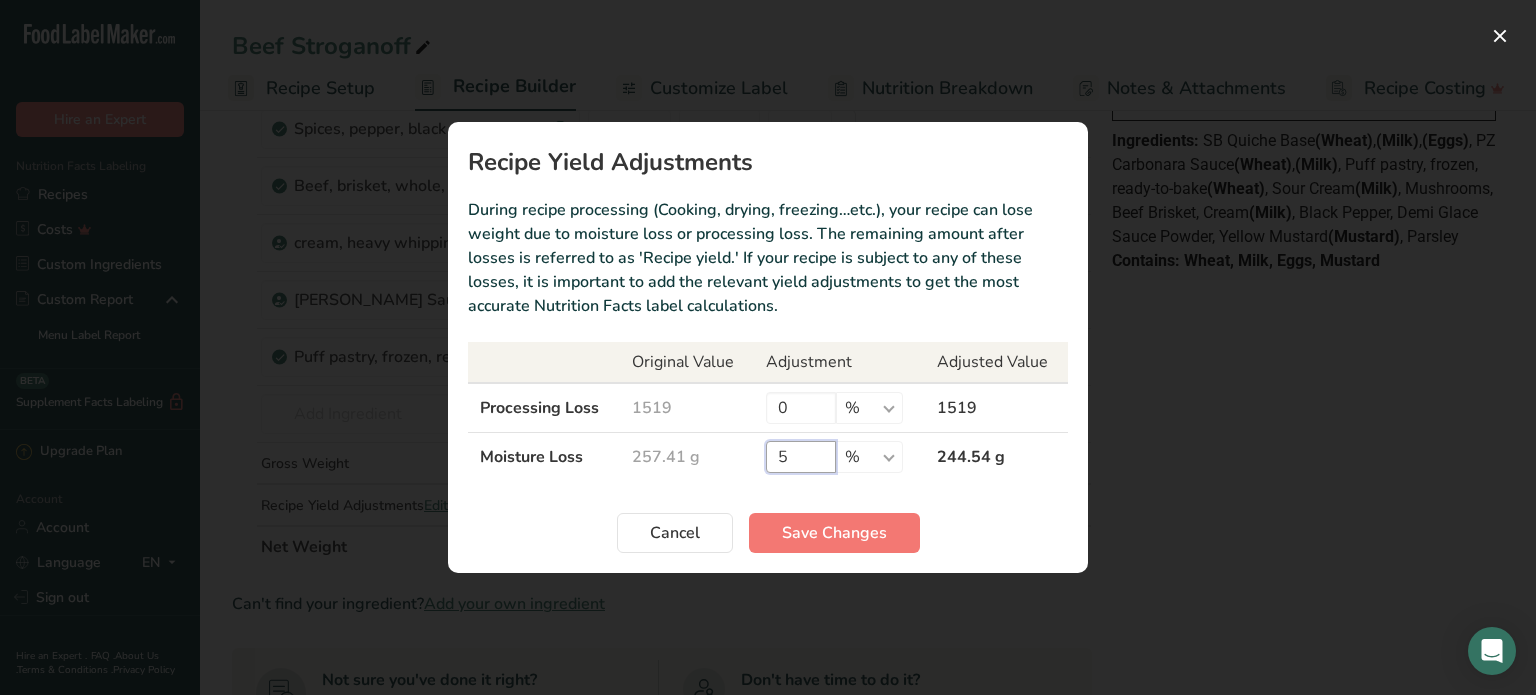 click on "5" at bounding box center [801, 457] 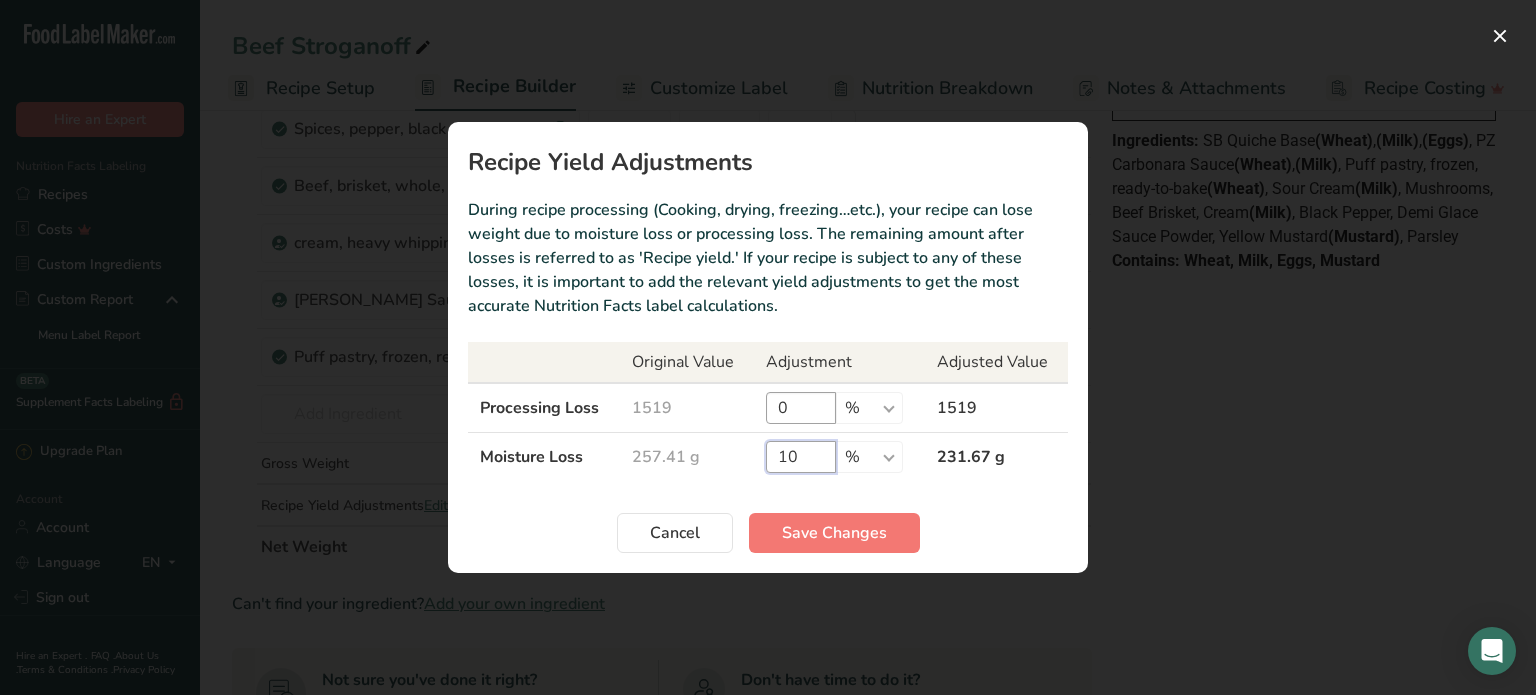 type on "10" 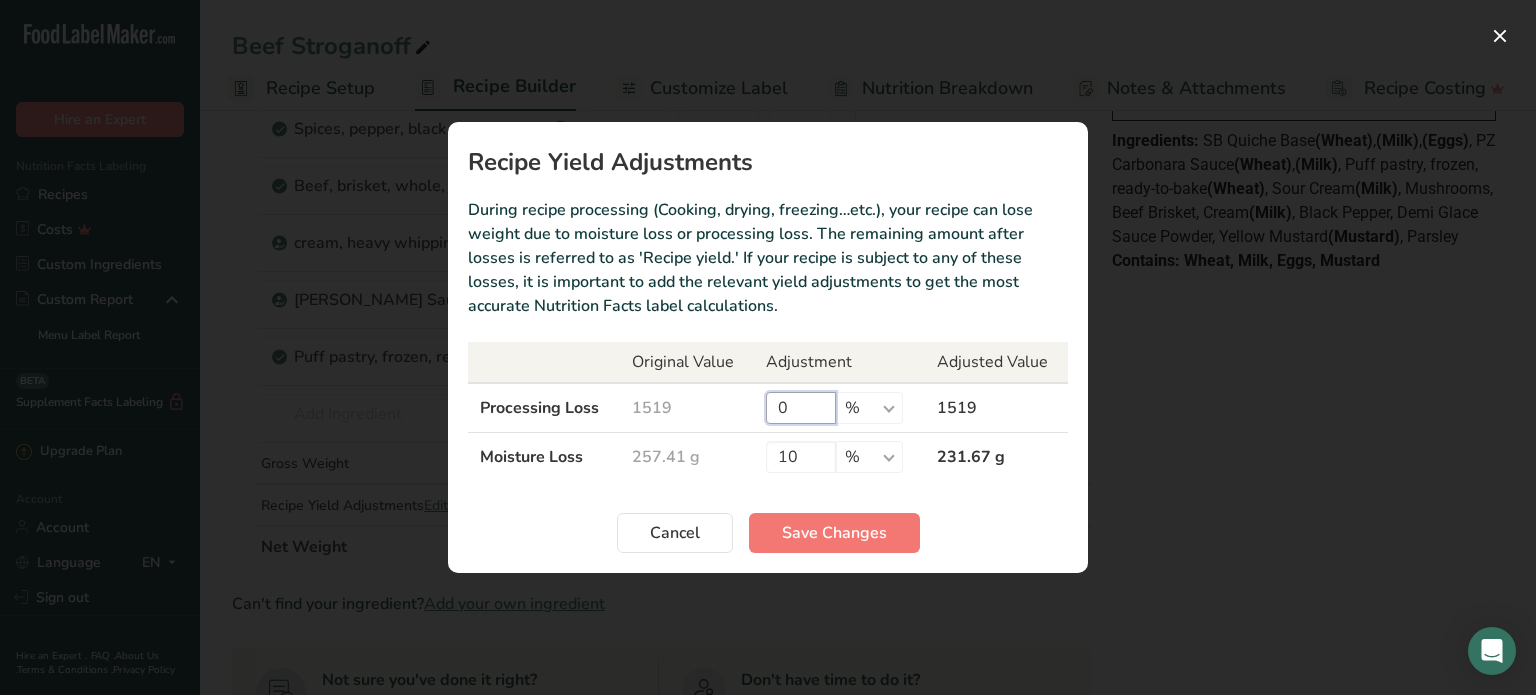 drag, startPoint x: 797, startPoint y: 397, endPoint x: 768, endPoint y: 408, distance: 31.016125 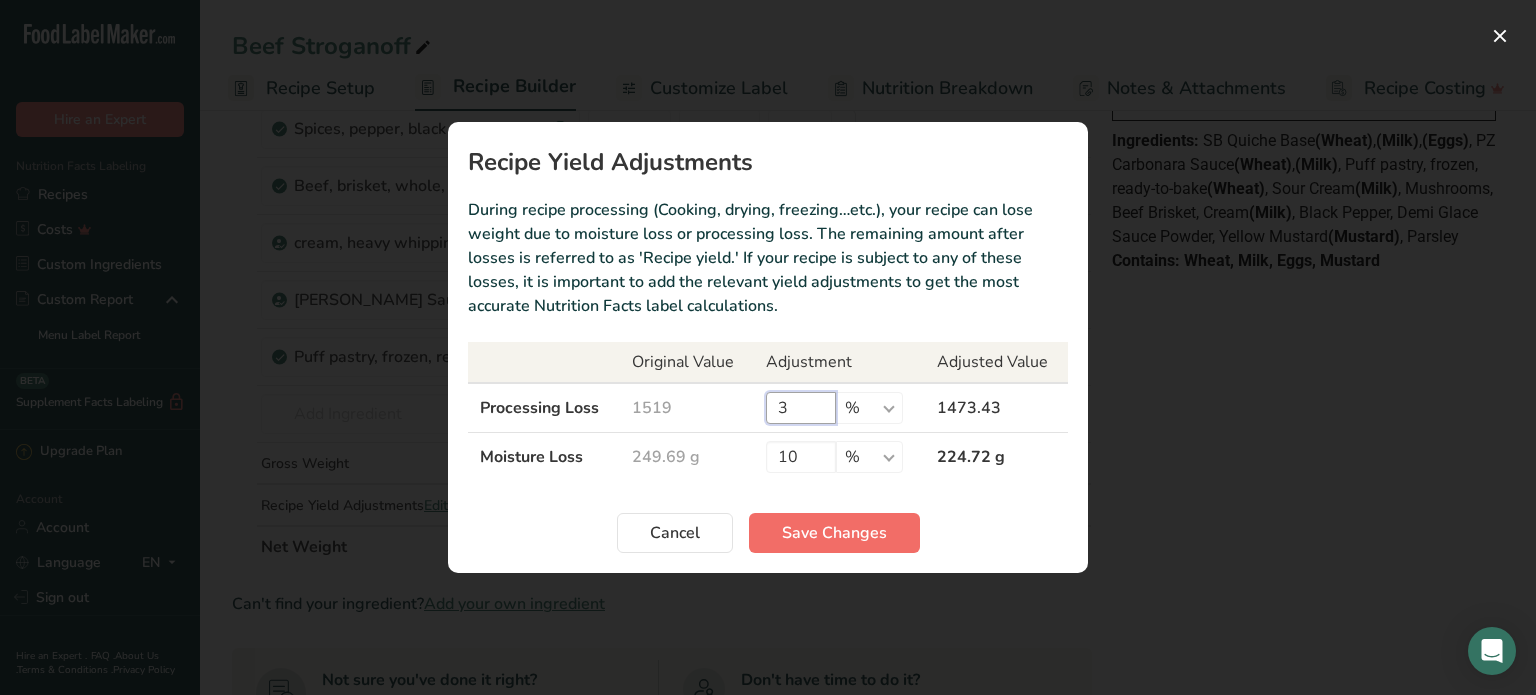 type on "3" 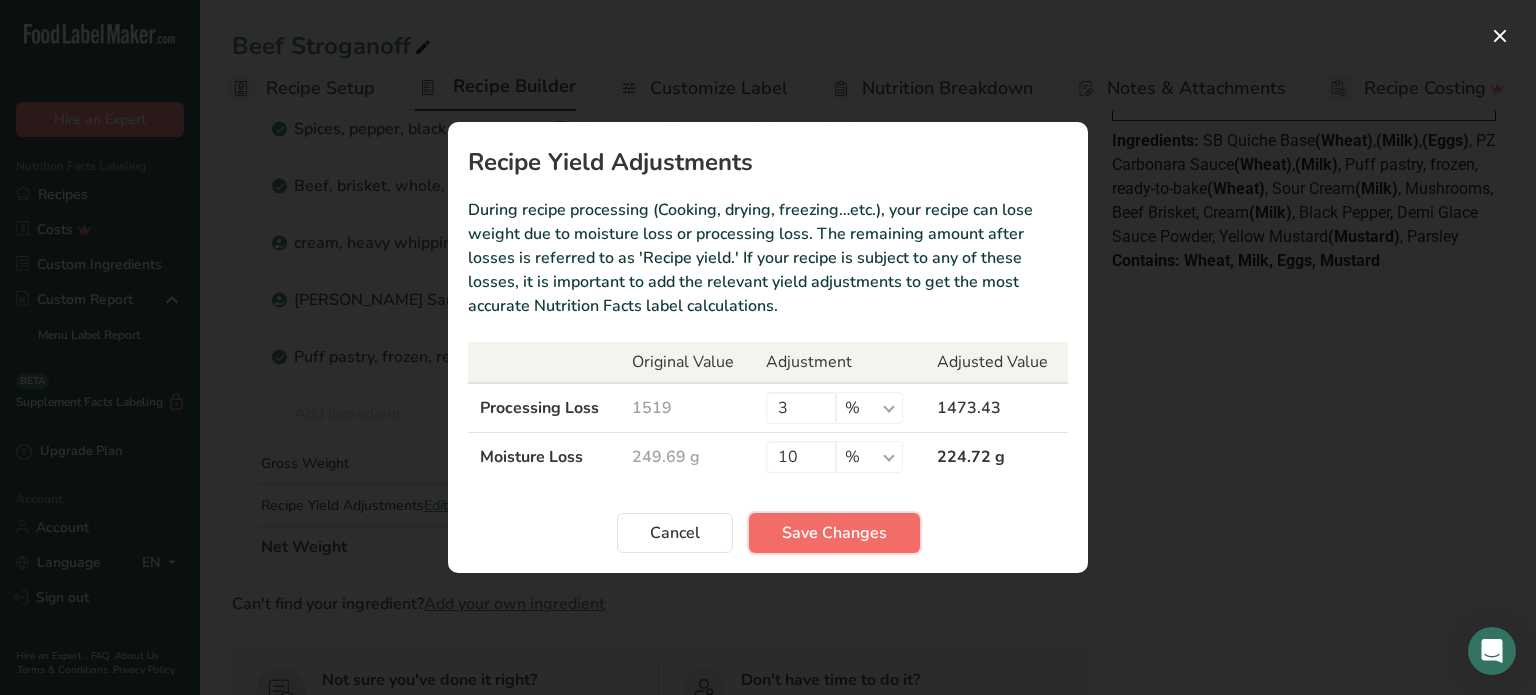 click on "Save Changes" at bounding box center [834, 533] 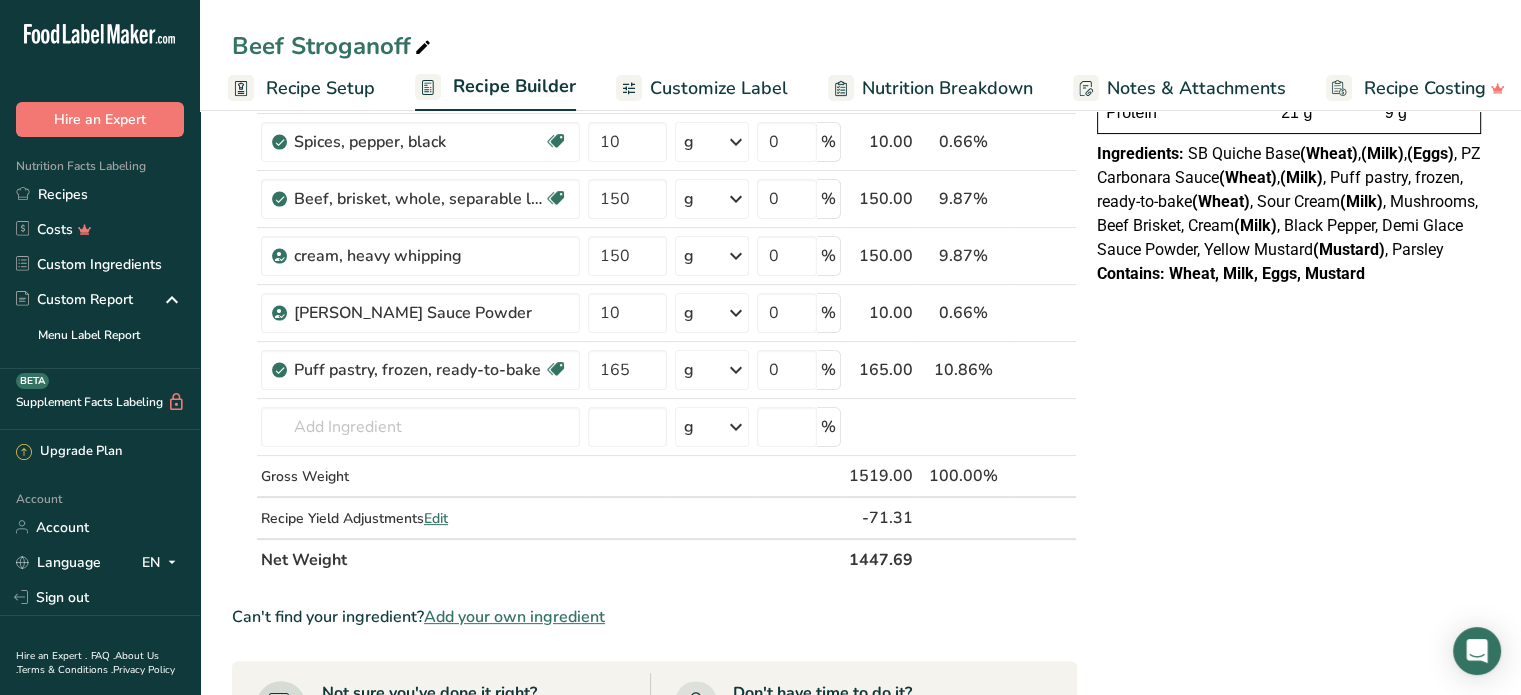 scroll, scrollTop: 500, scrollLeft: 0, axis: vertical 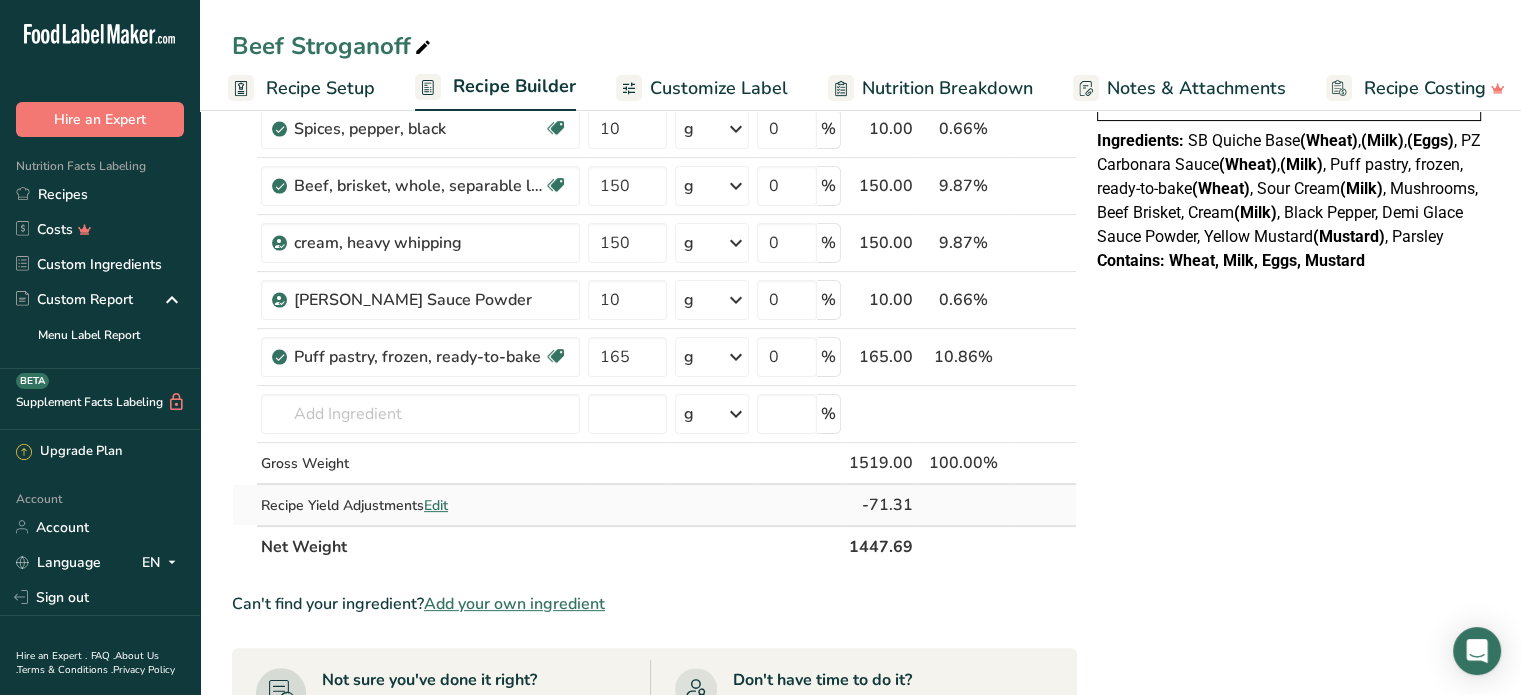 click on "Edit" at bounding box center [436, 505] 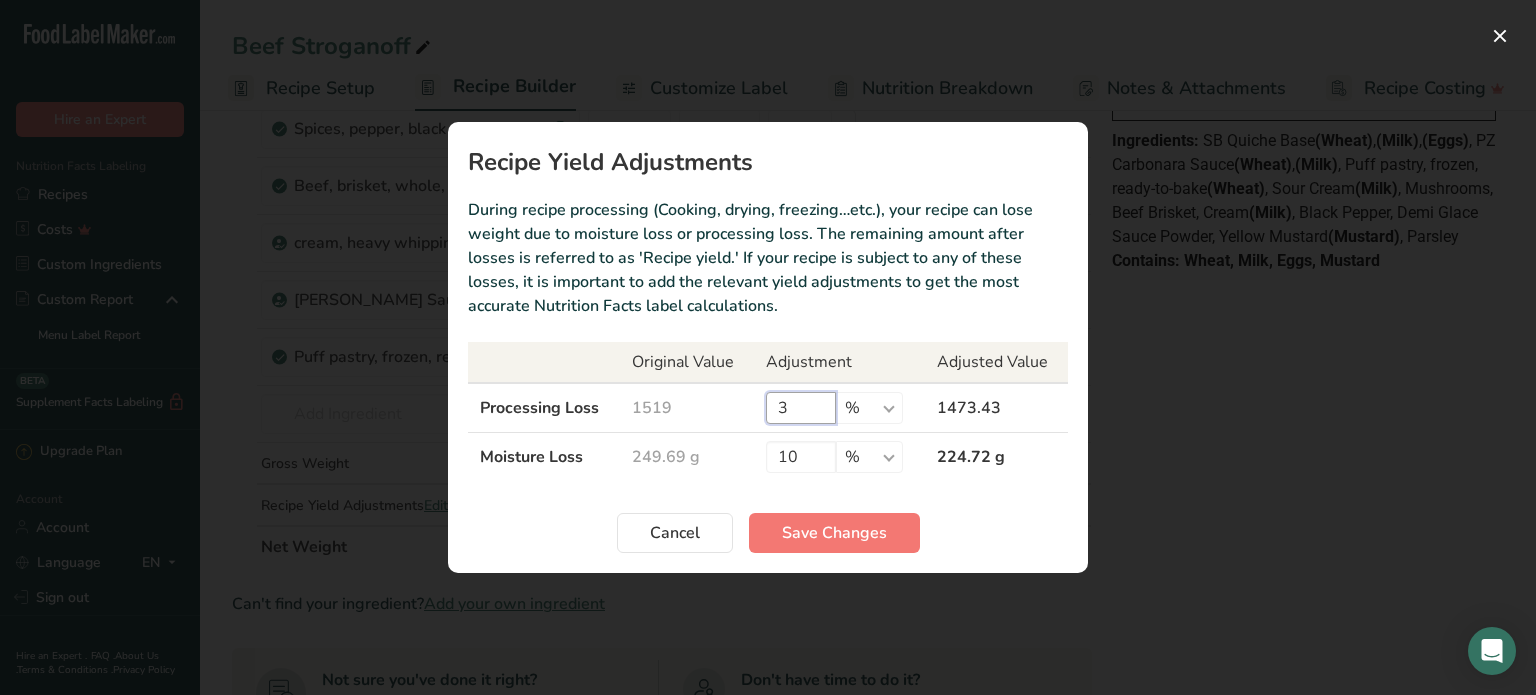 drag, startPoint x: 790, startPoint y: 407, endPoint x: 772, endPoint y: 407, distance: 18 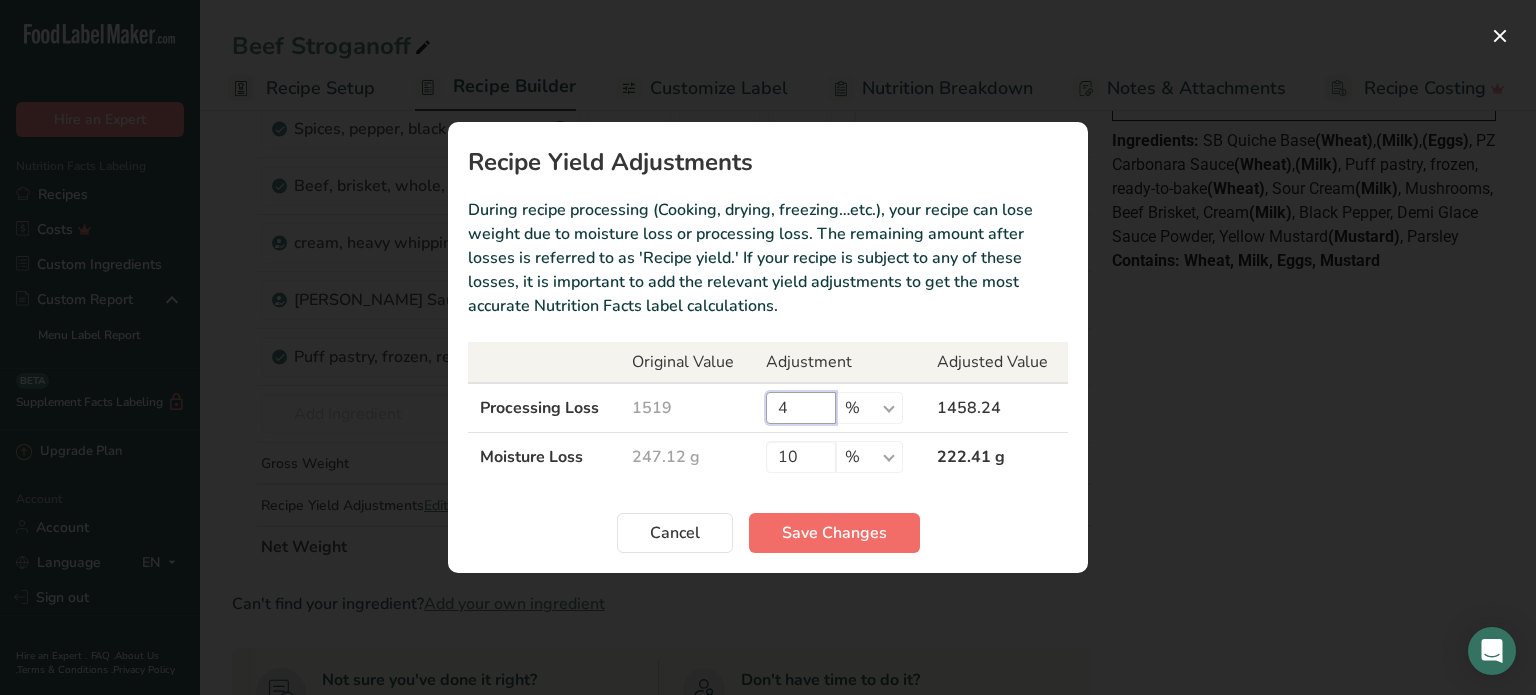 type on "4" 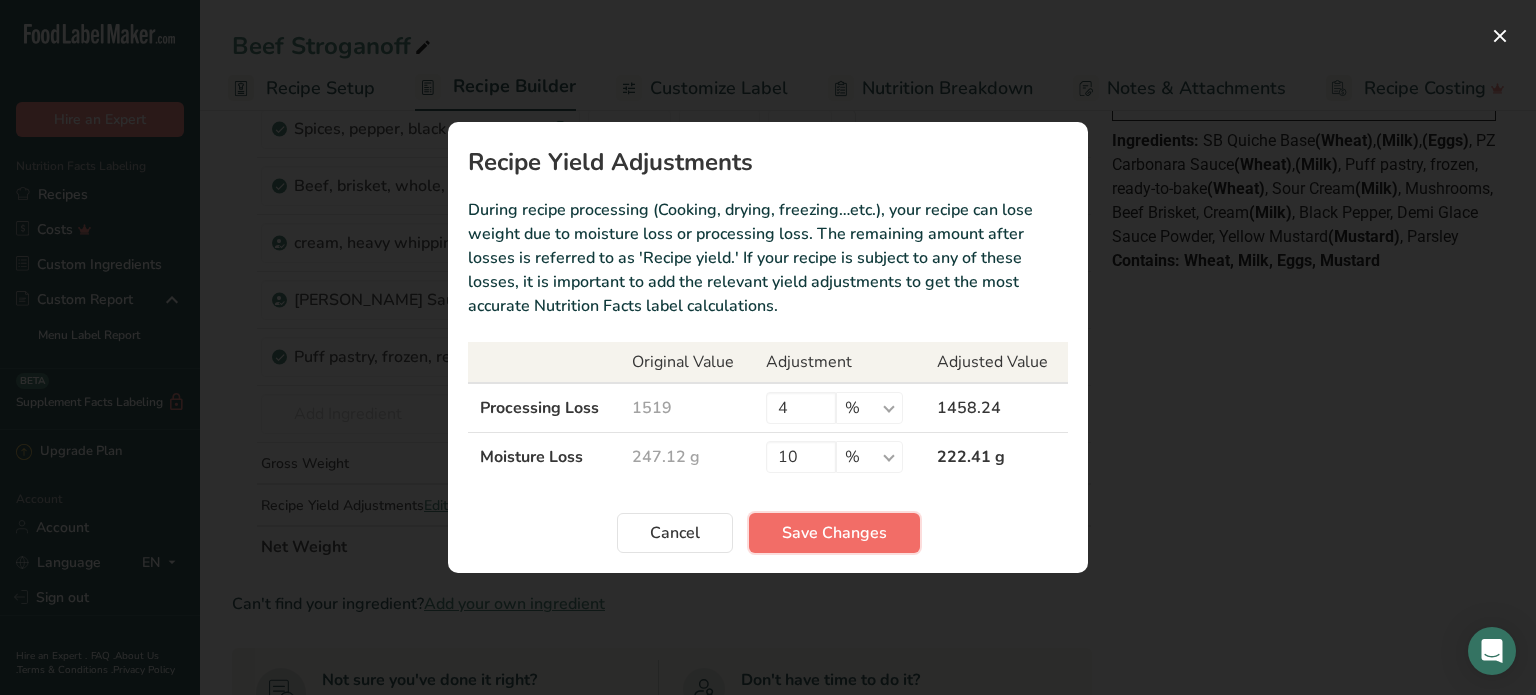 click on "Save Changes" at bounding box center (834, 533) 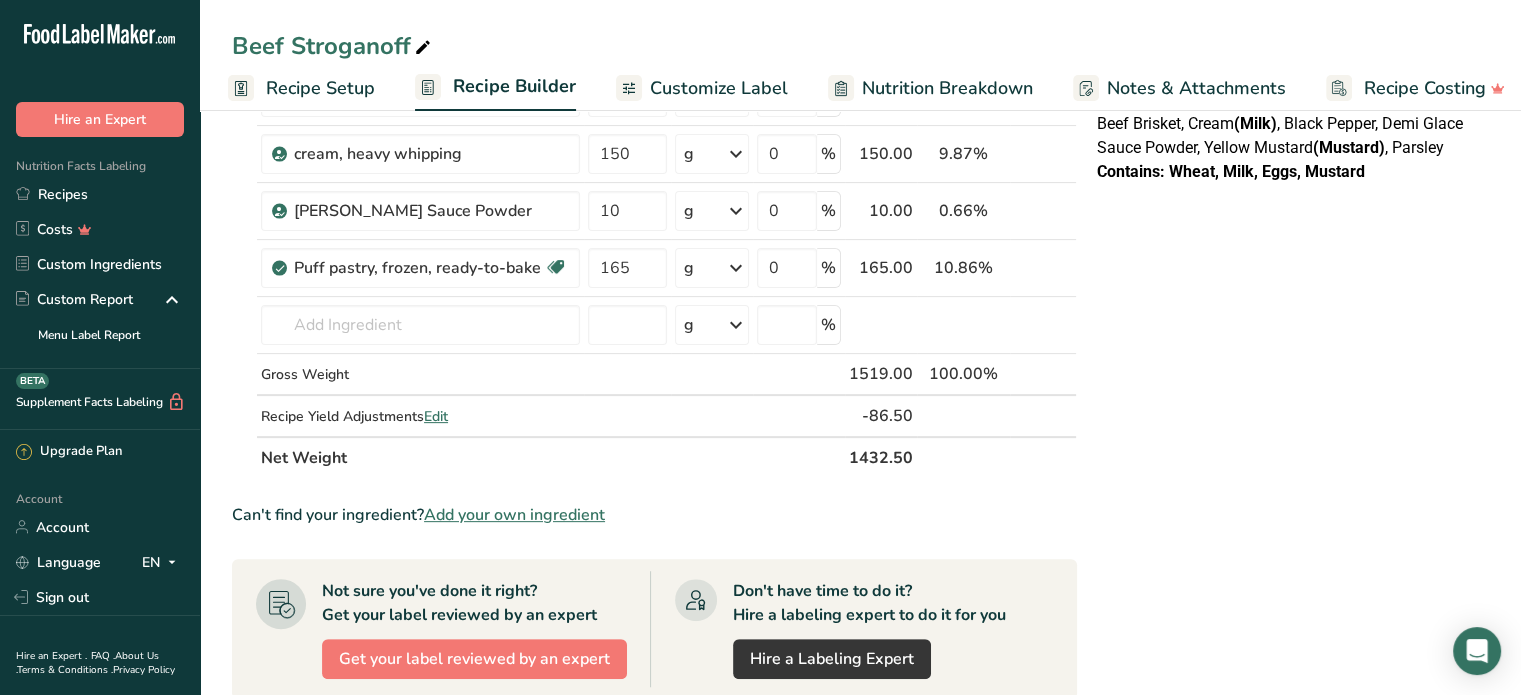 scroll, scrollTop: 700, scrollLeft: 0, axis: vertical 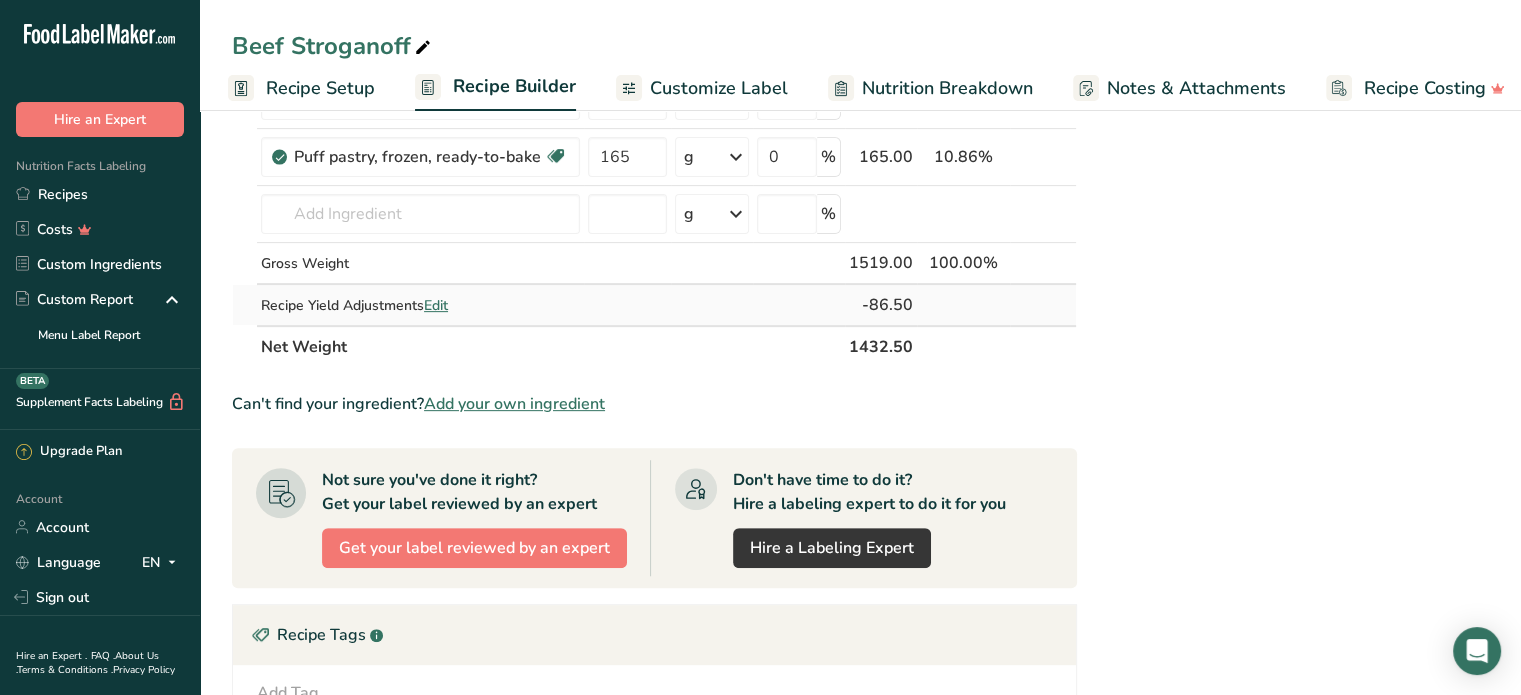 click on "Edit" at bounding box center (436, 305) 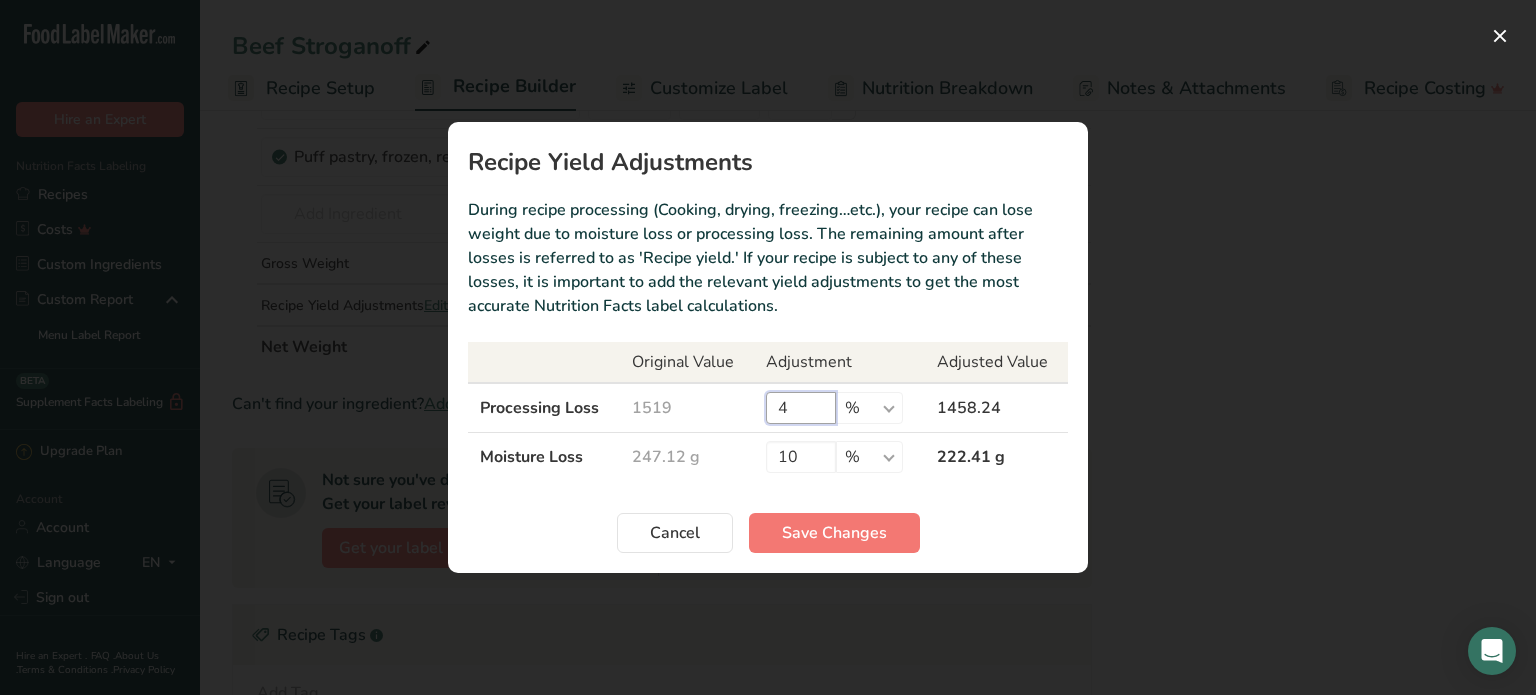click on "4" at bounding box center (801, 408) 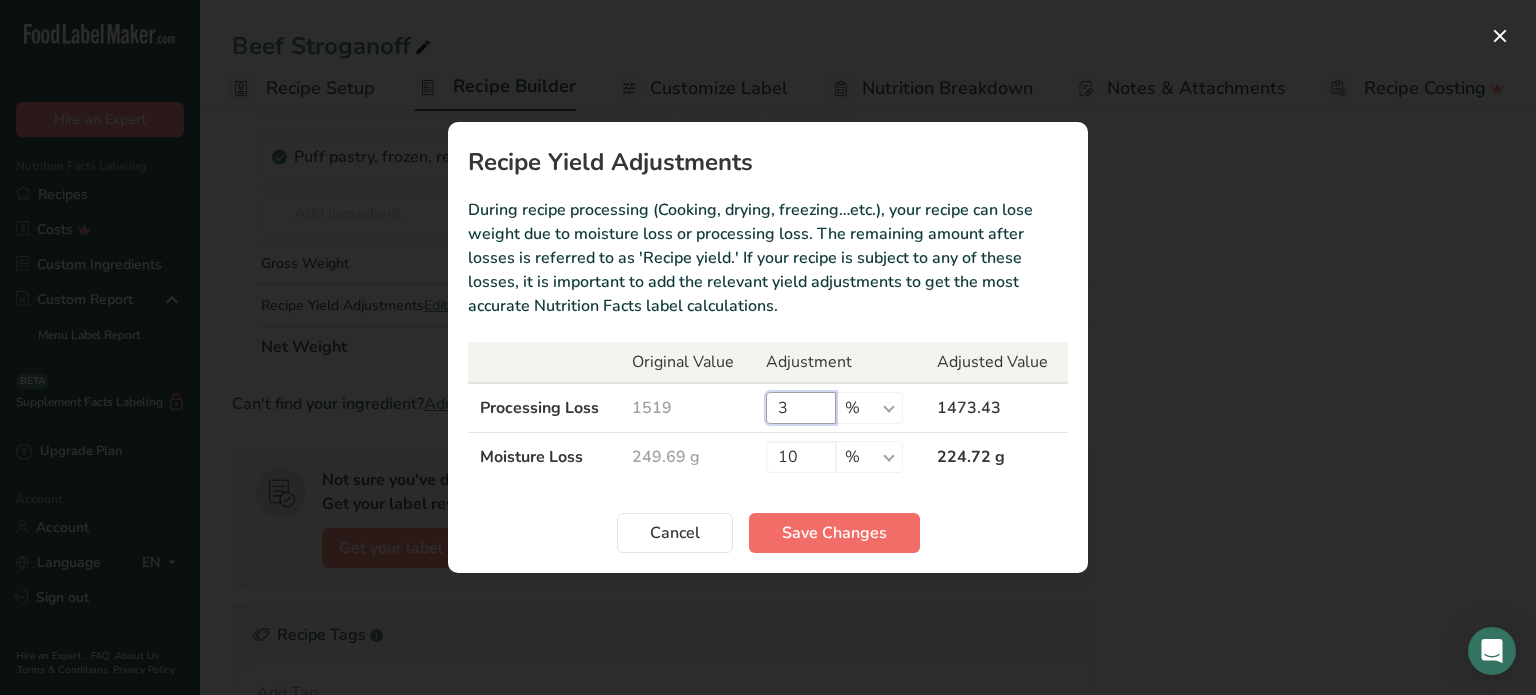 type on "3" 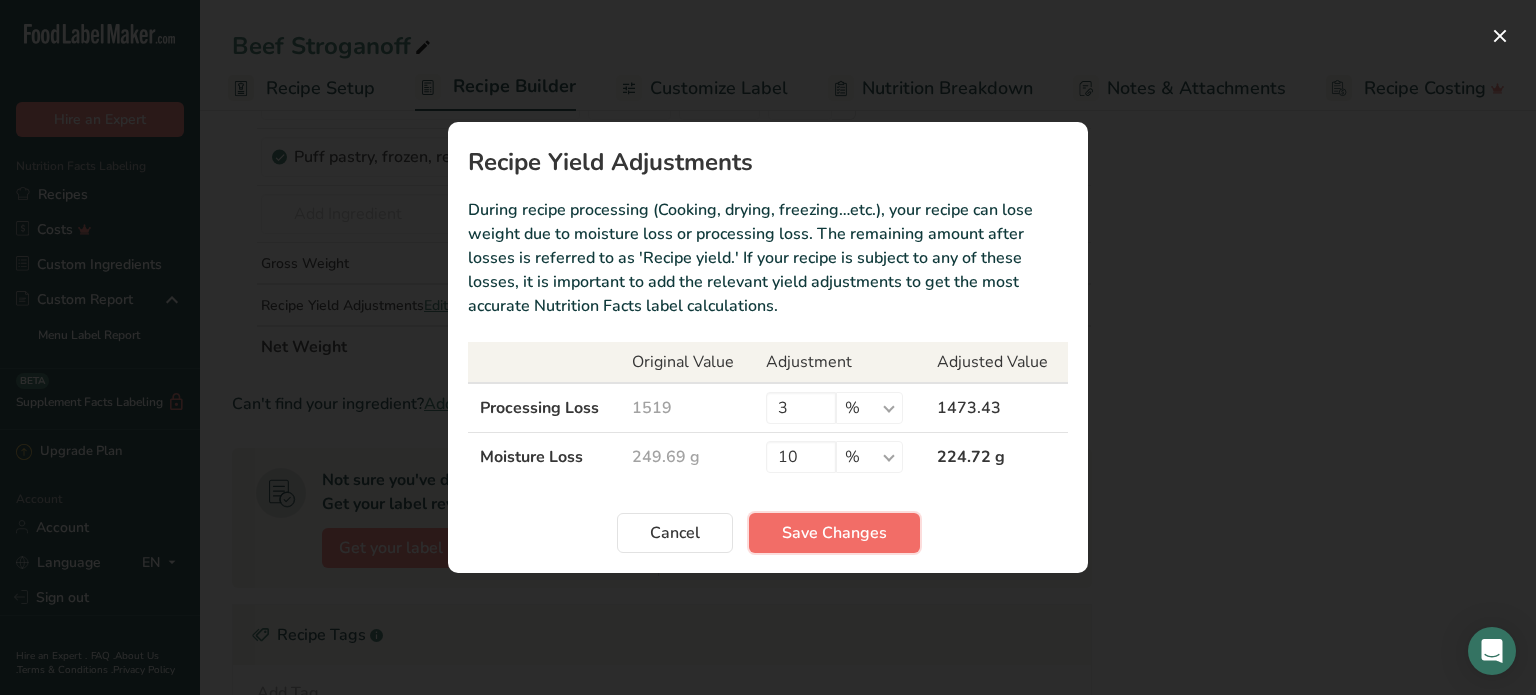 click on "Save Changes" at bounding box center (834, 533) 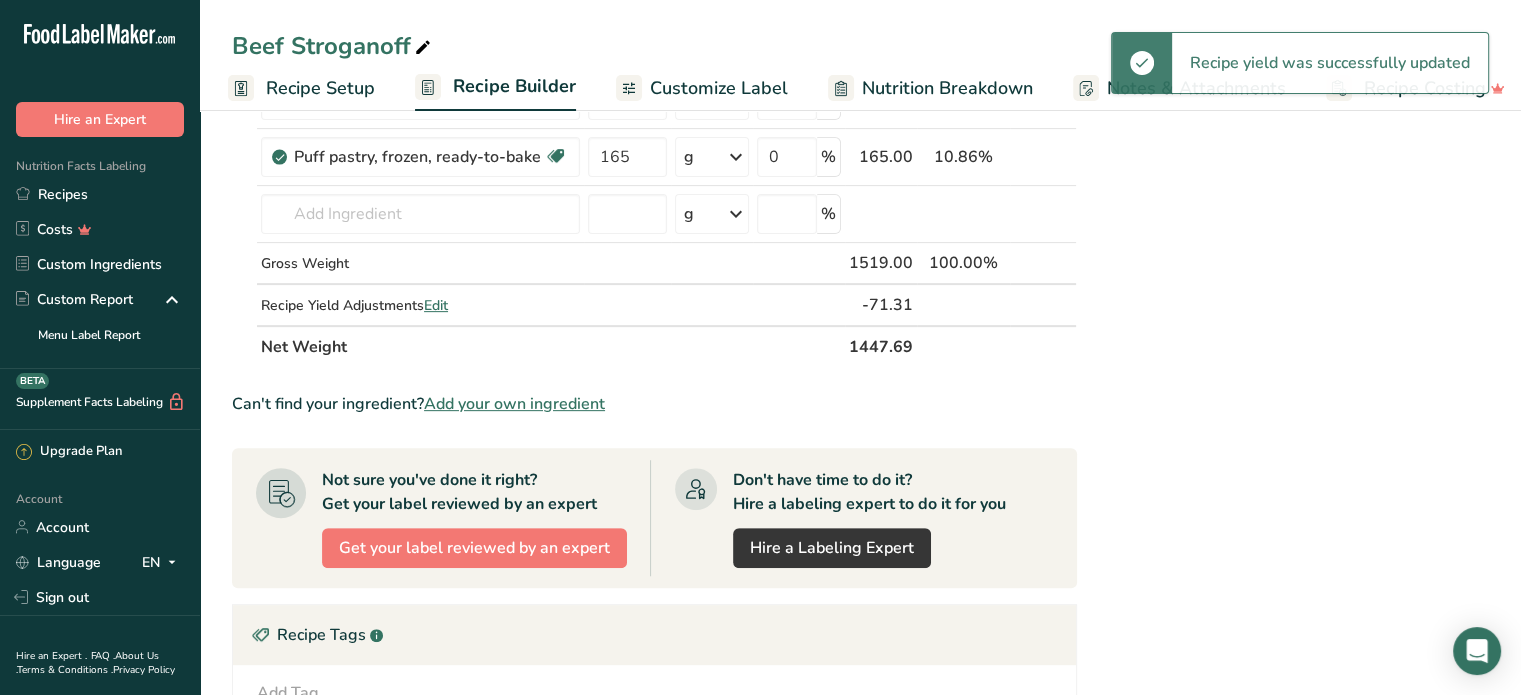 click on "NUTRITION INFORMATION
Servings Per Package: 2
Serving Size:
241g
Average Quantity per Serving
Average Quantity per 100
g
Energy
3143 kj
1302 kj
Fat, total
52 g
22 g
-
saturated
28 g
12 g
-
Trans Fat
0 g
0 g
-
Polyunsaturated Fat
1.5 g
0.5 g
-
Monounsaturated Fat
8 g
3.5 g
Sodium
660 mg" at bounding box center [1289, 247] 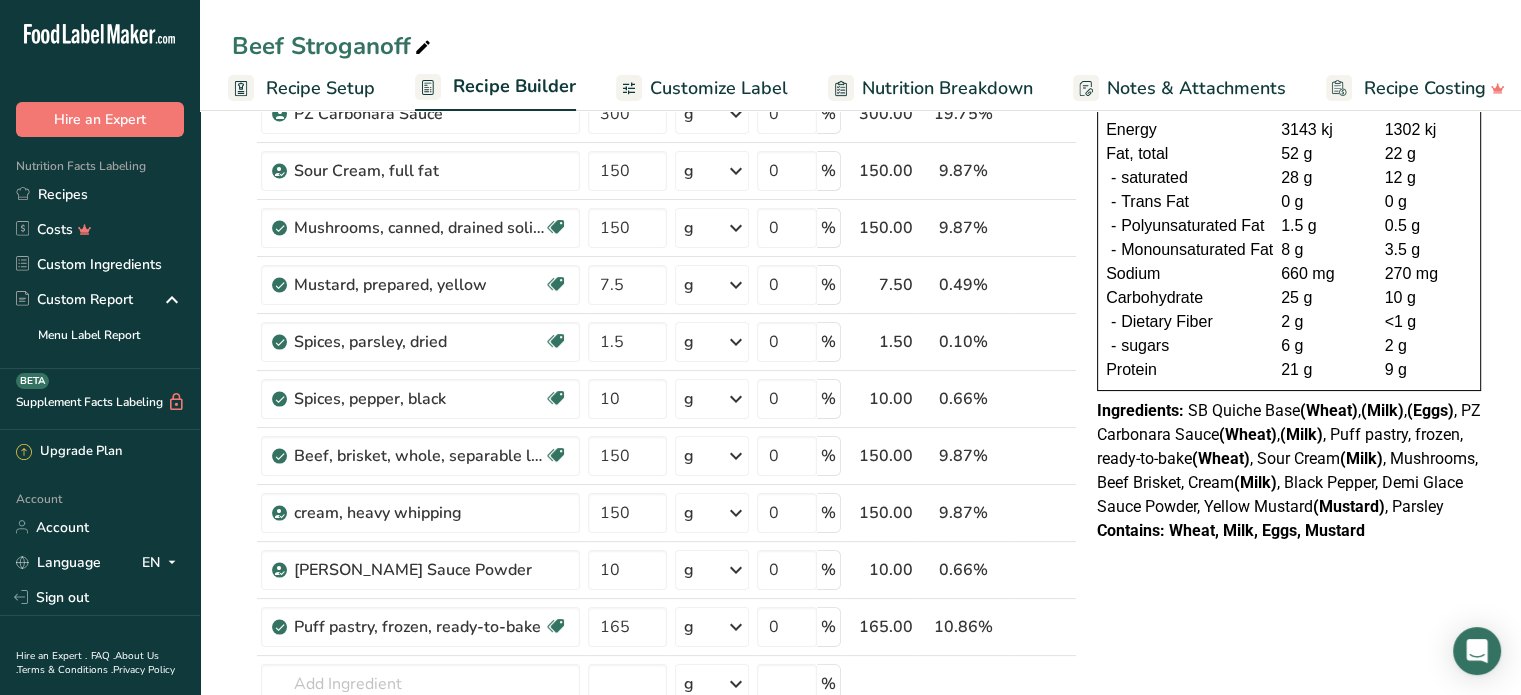 scroll, scrollTop: 0, scrollLeft: 0, axis: both 